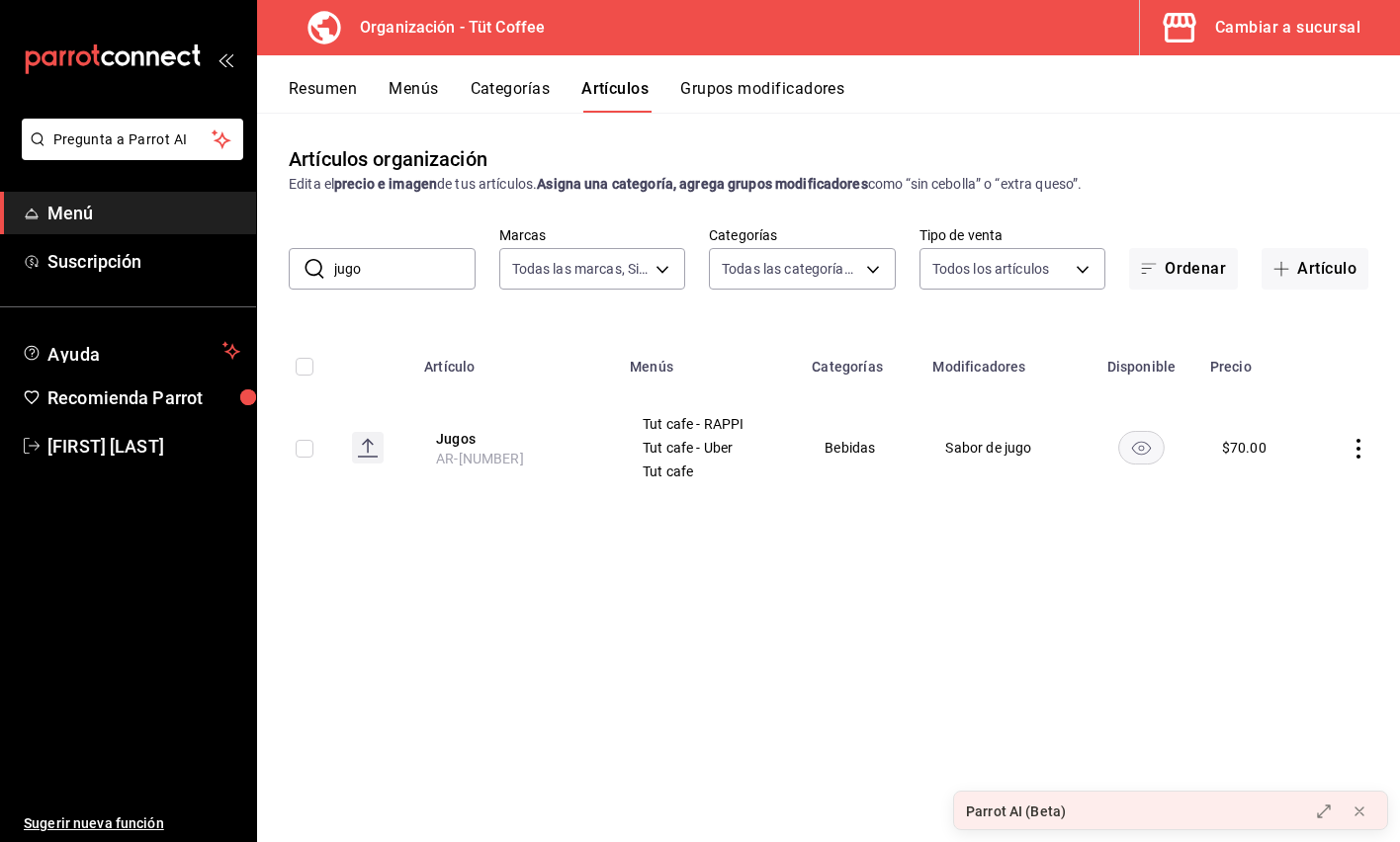 scroll, scrollTop: 0, scrollLeft: 0, axis: both 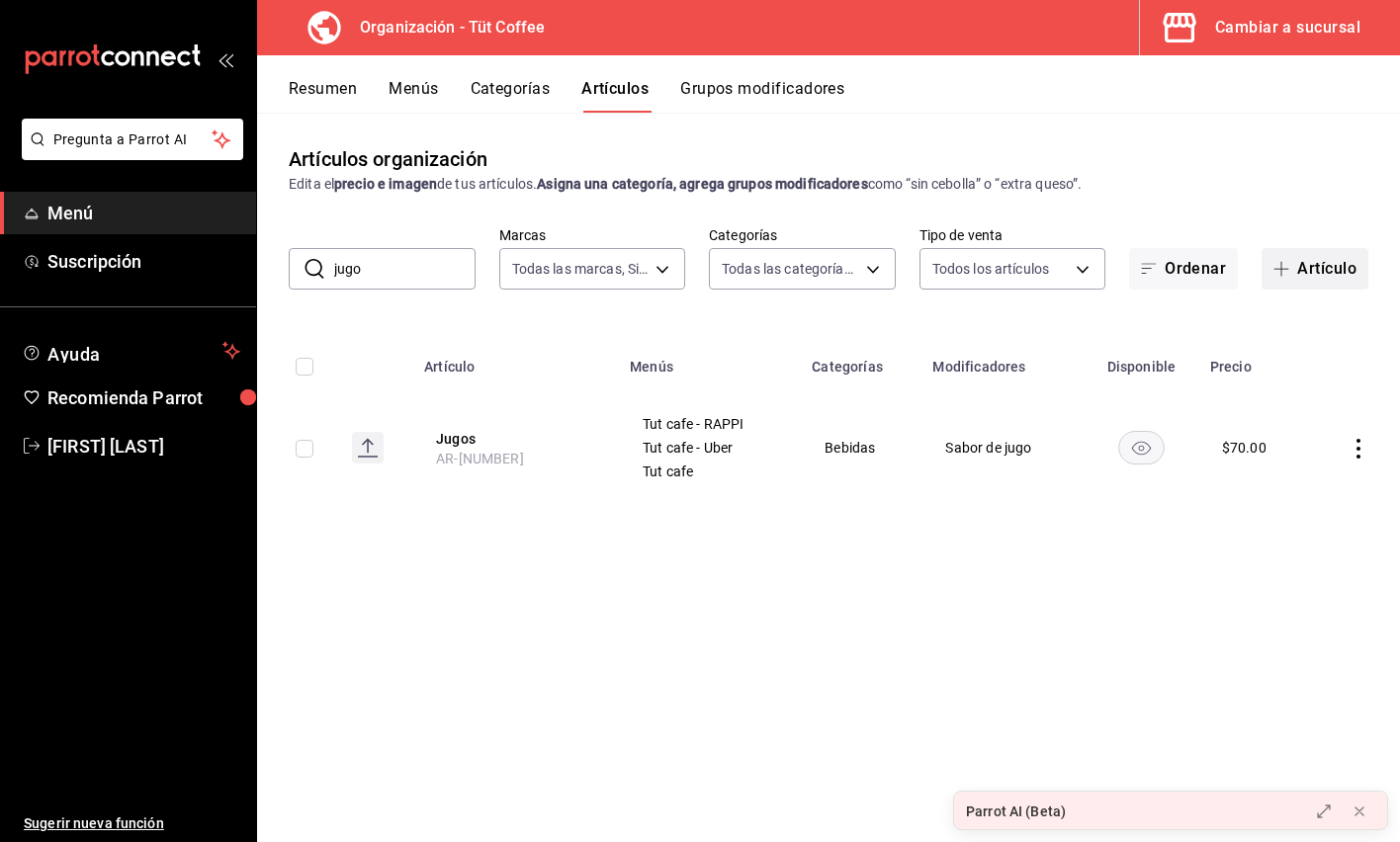 click on "Artículo" at bounding box center (1315, 269) 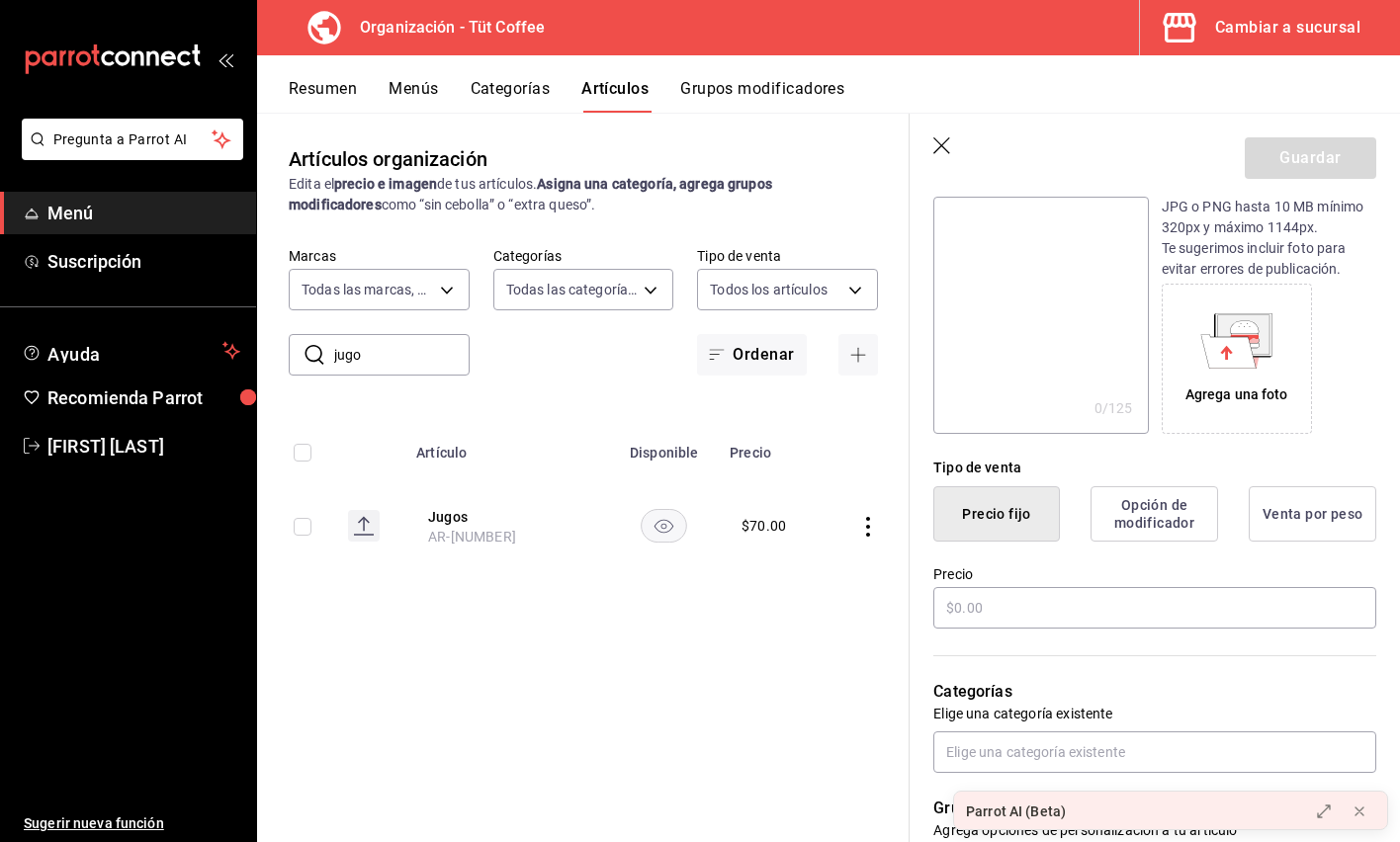 scroll, scrollTop: 251, scrollLeft: 0, axis: vertical 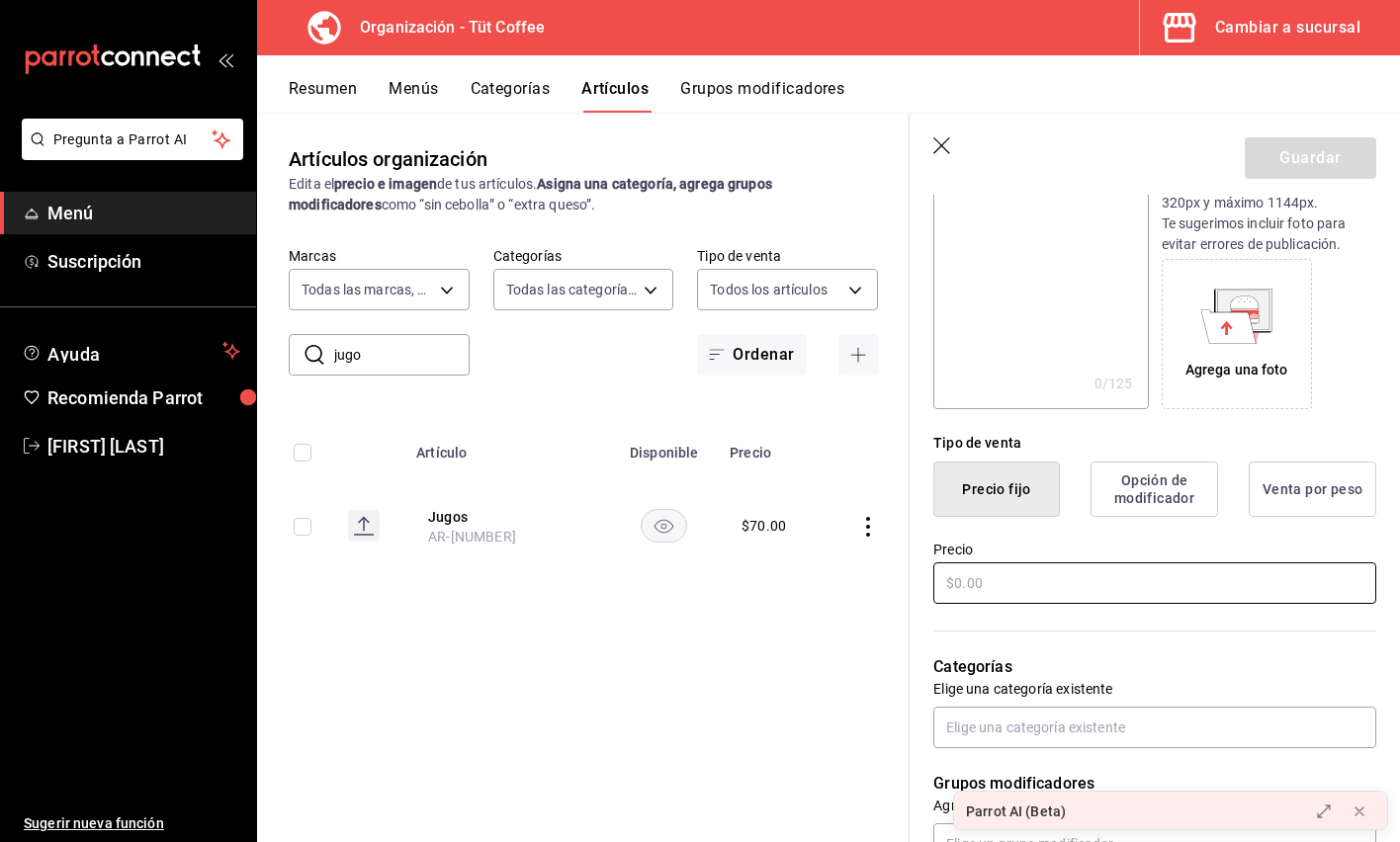type on "Ramo de roles canela" 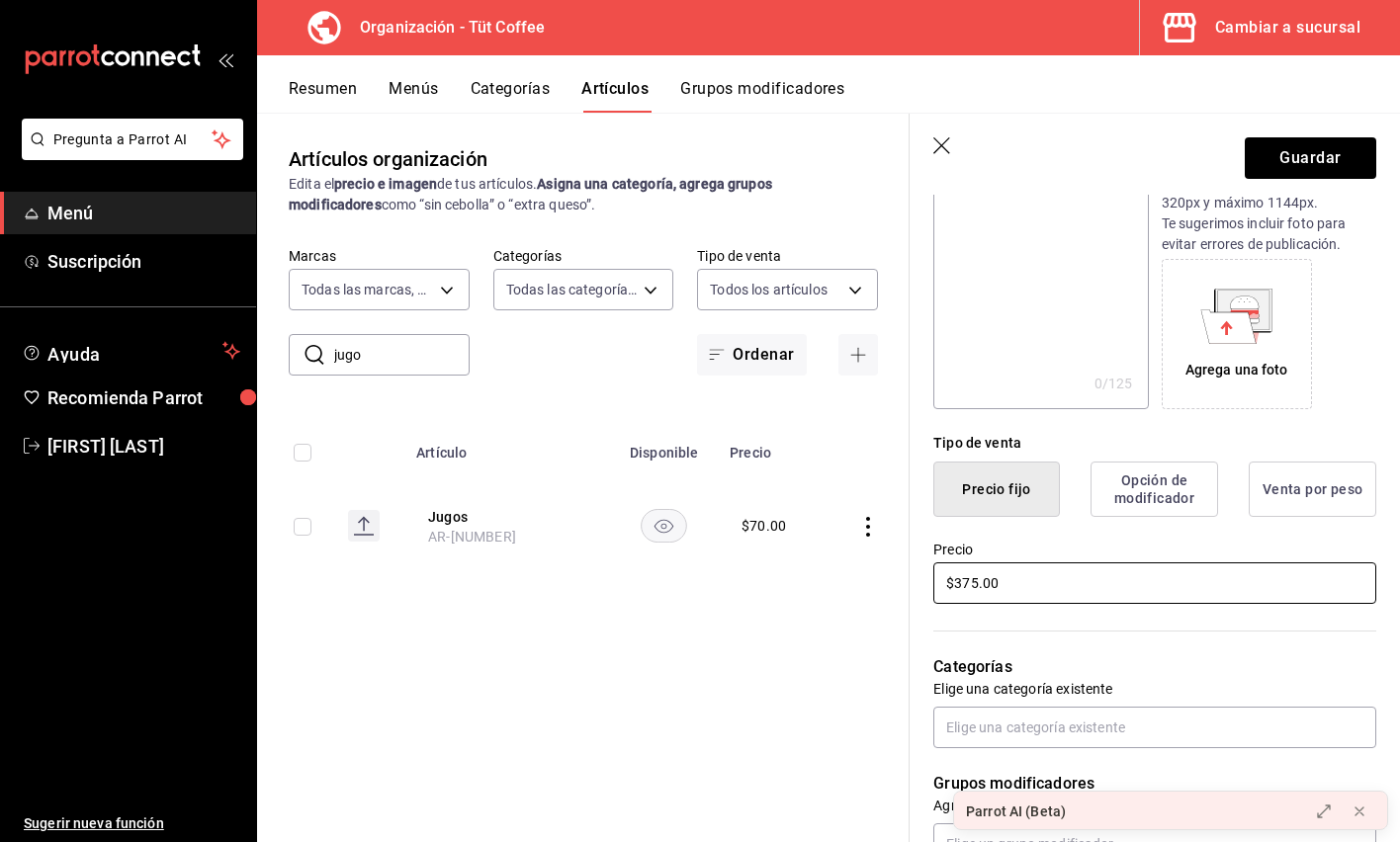 type on "$375.00" 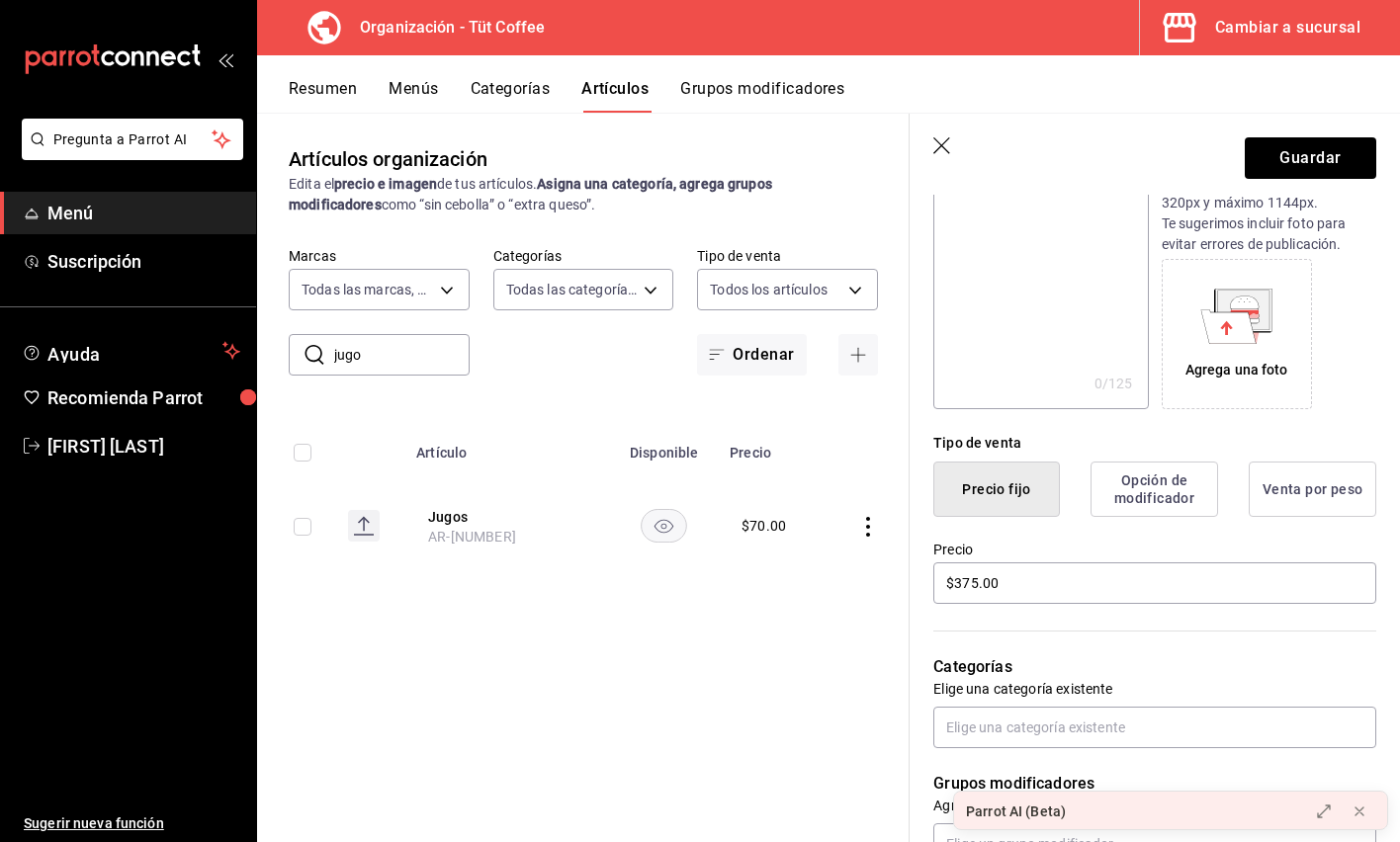 click on "Categorías" at bounding box center (1155, 667) 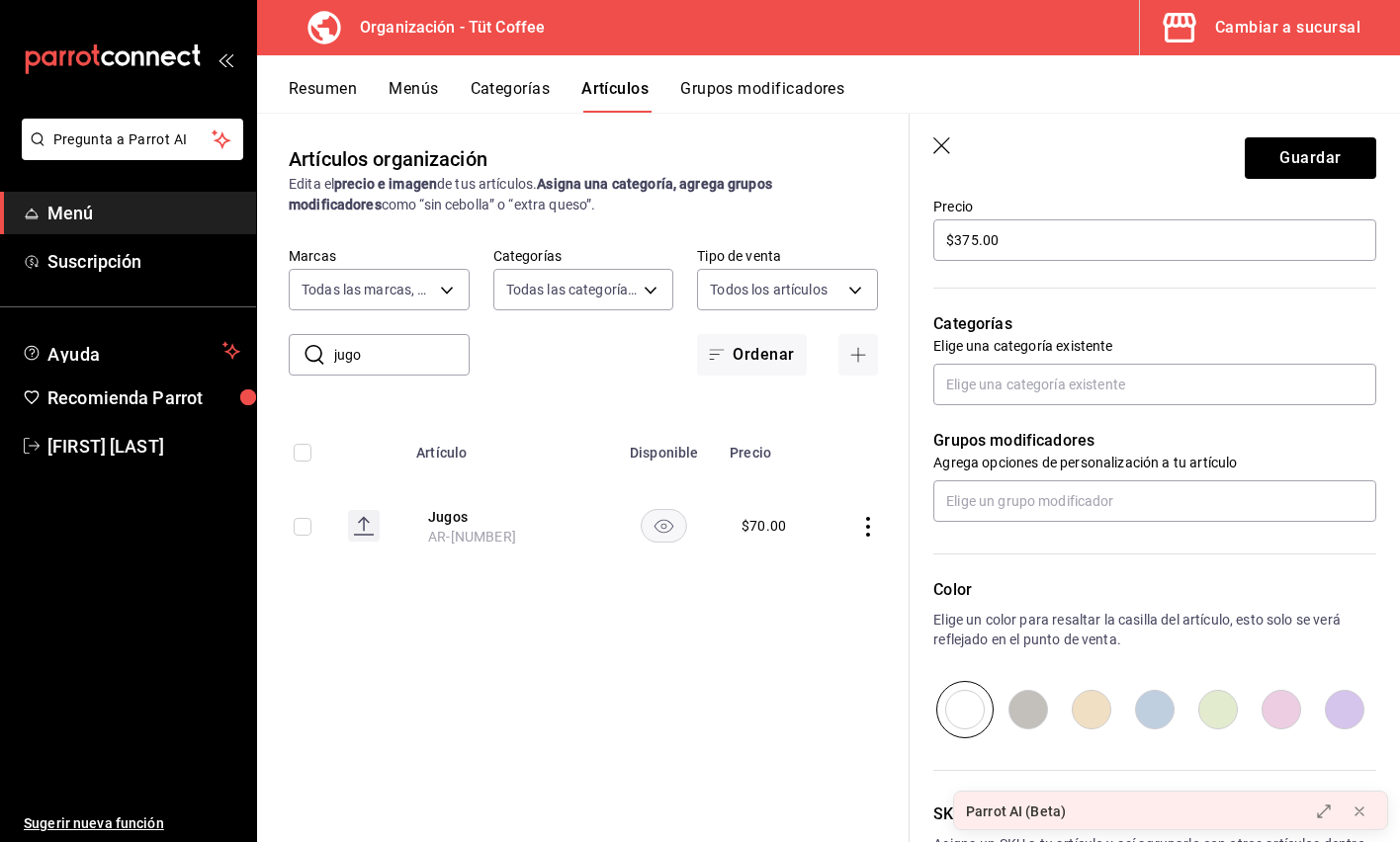 scroll, scrollTop: 593, scrollLeft: 0, axis: vertical 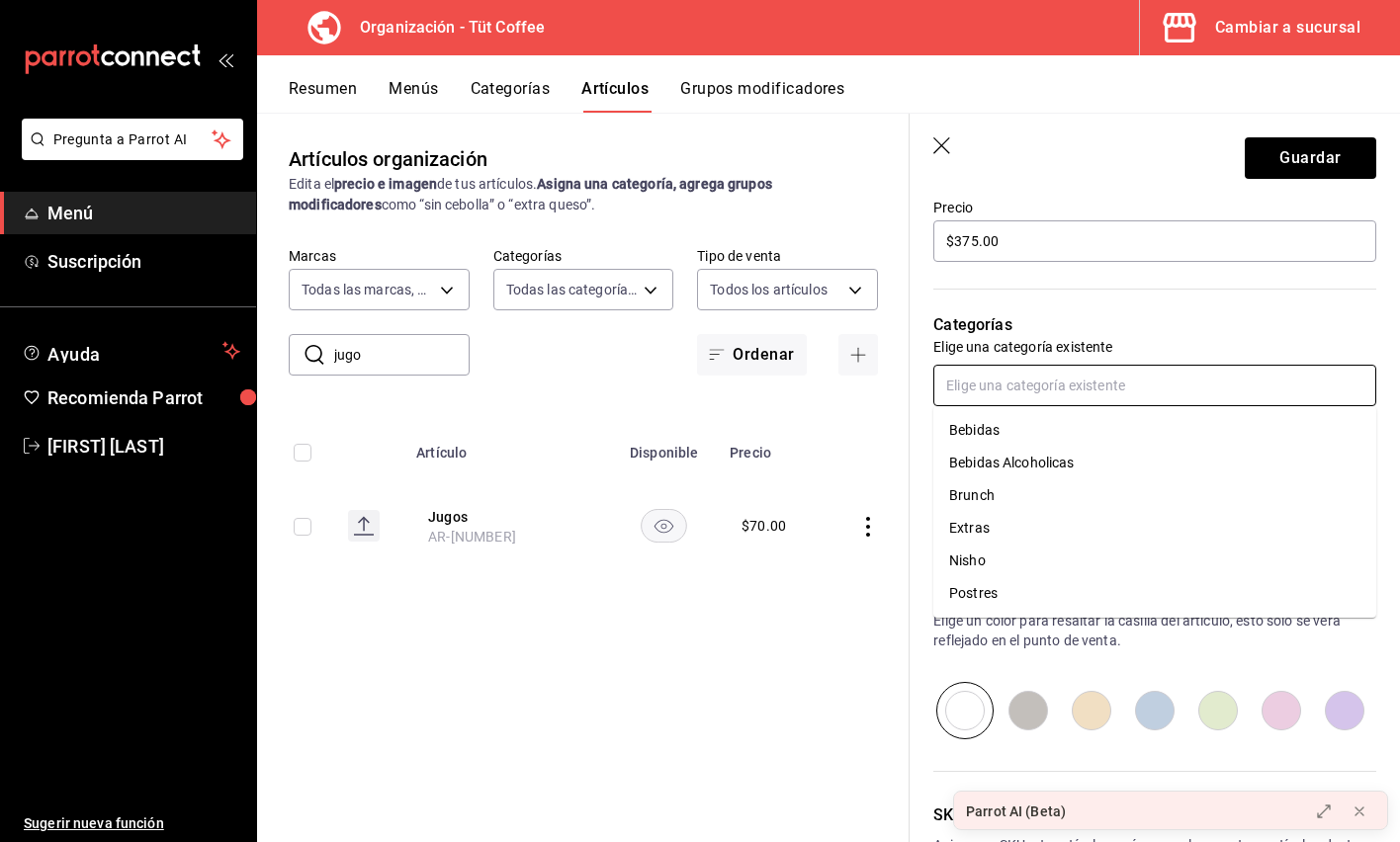 click at bounding box center (1155, 385) 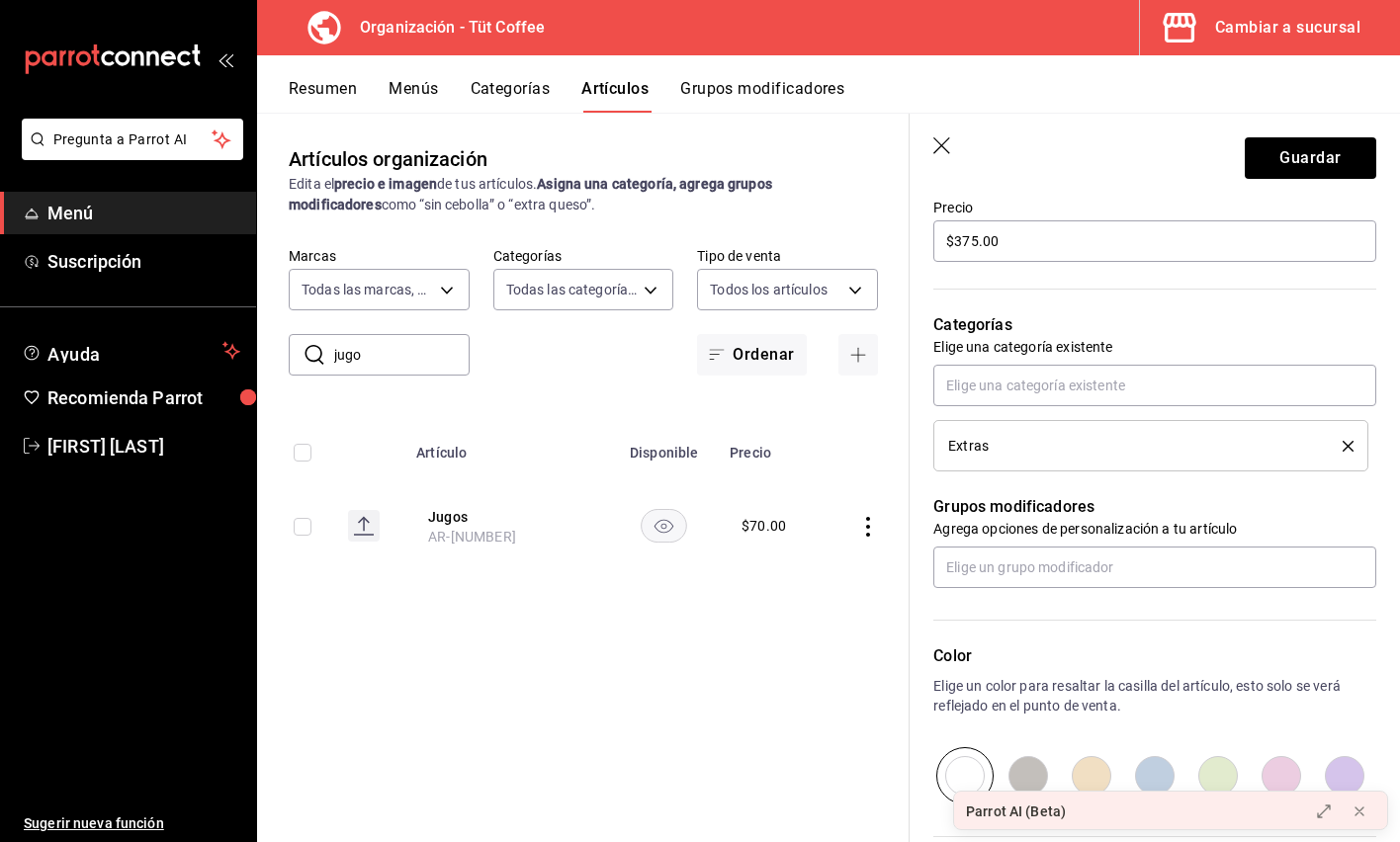 click 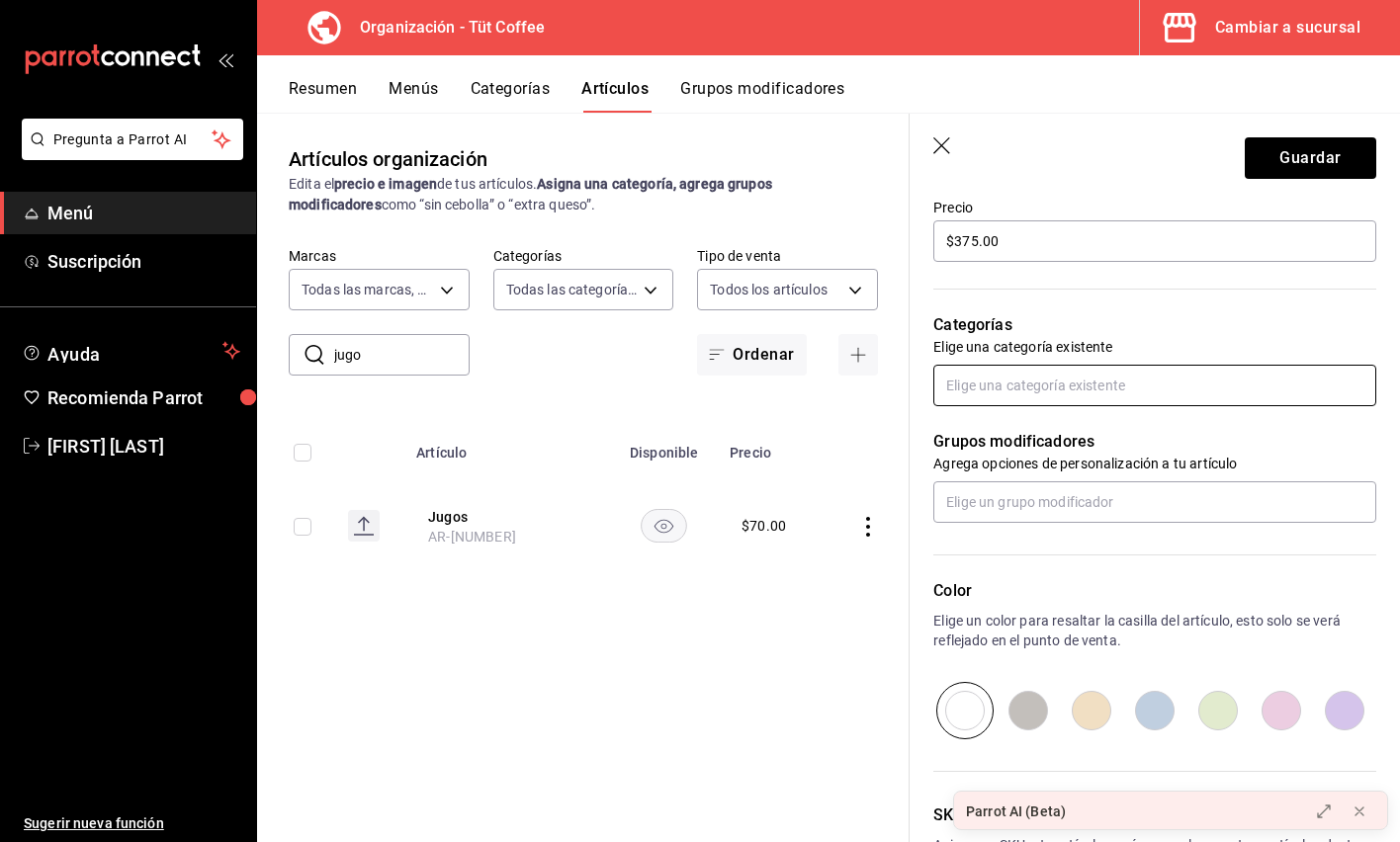 click at bounding box center [1155, 385] 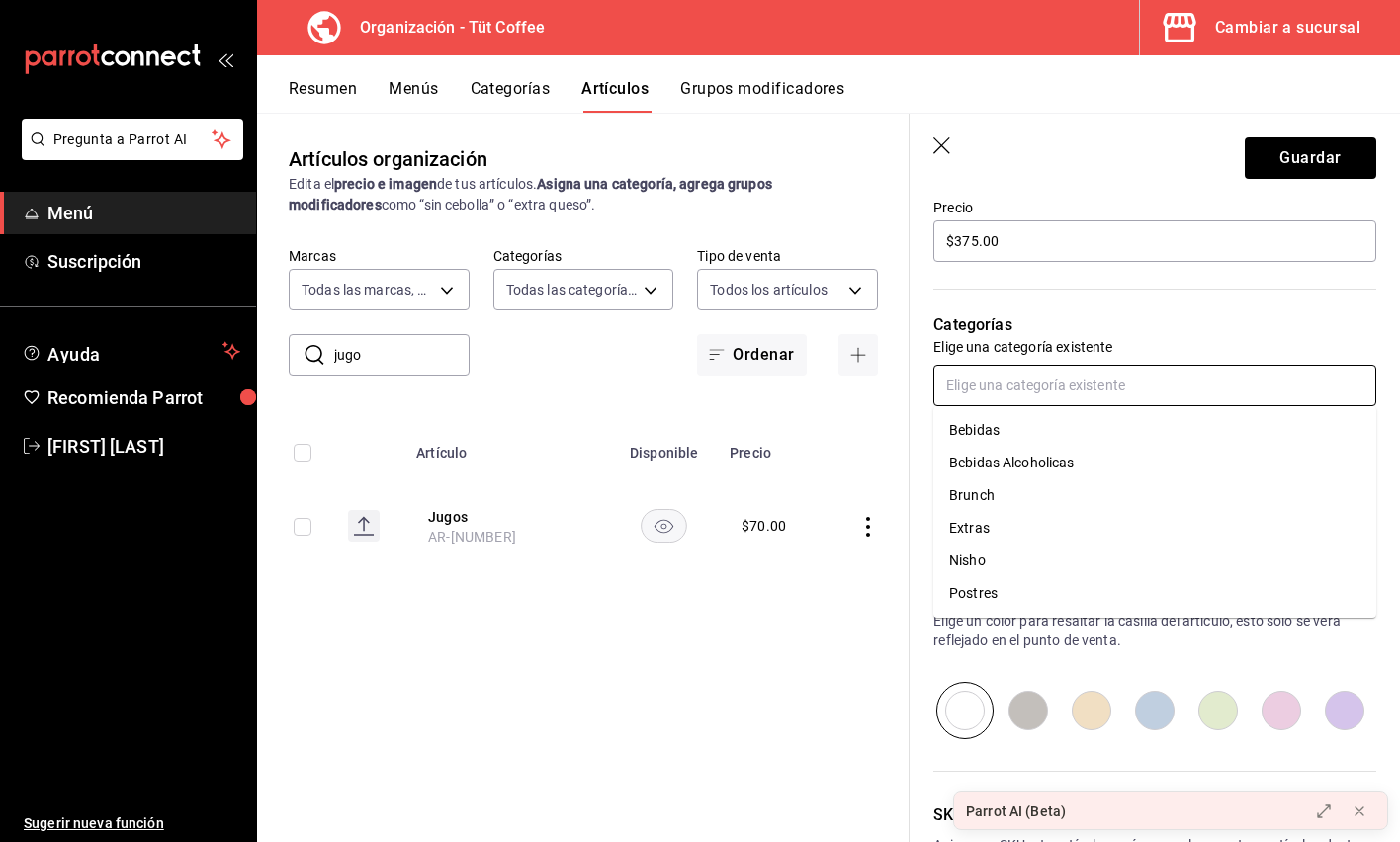 click on "Postres" at bounding box center [1155, 593] 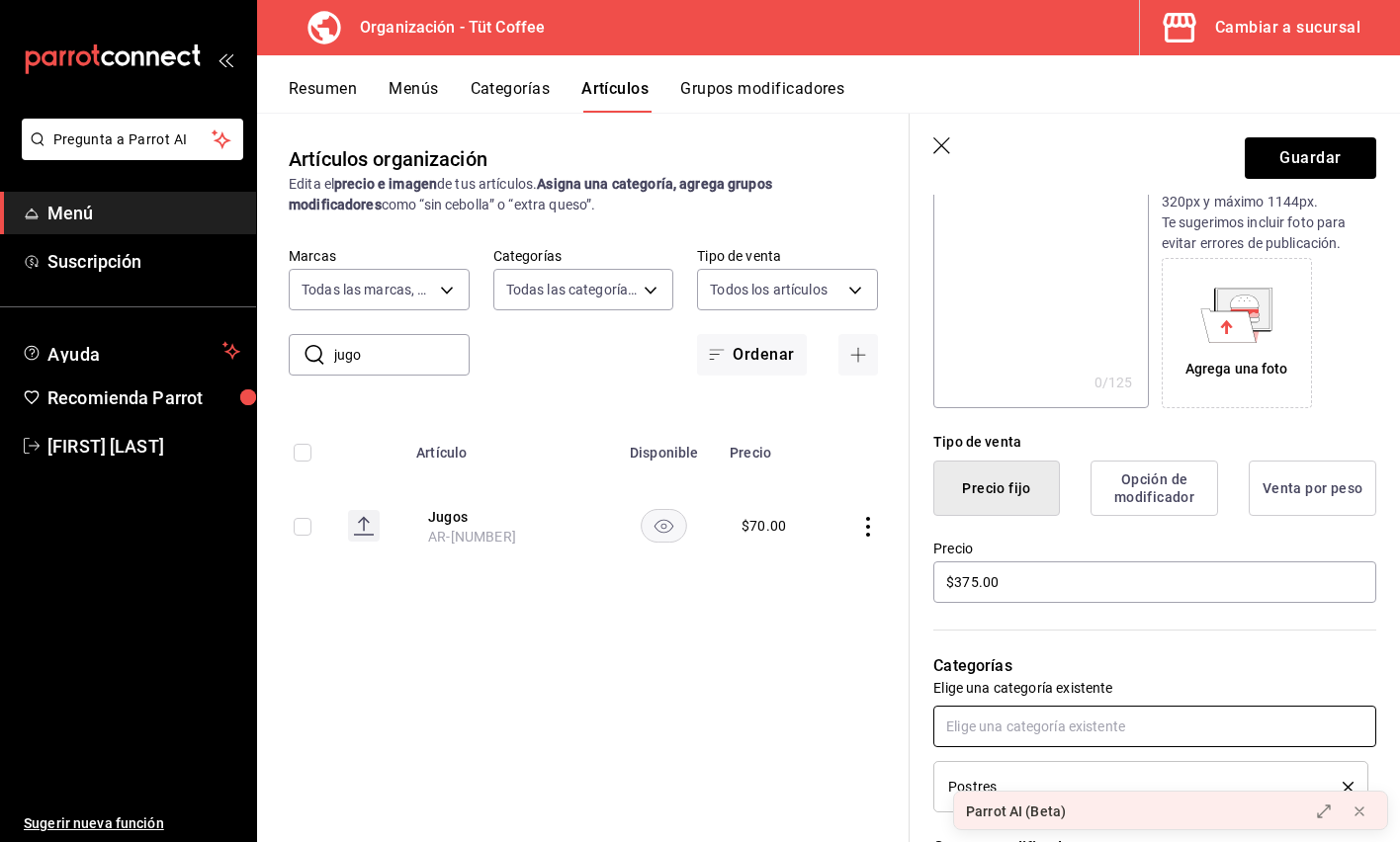 scroll, scrollTop: 0, scrollLeft: 0, axis: both 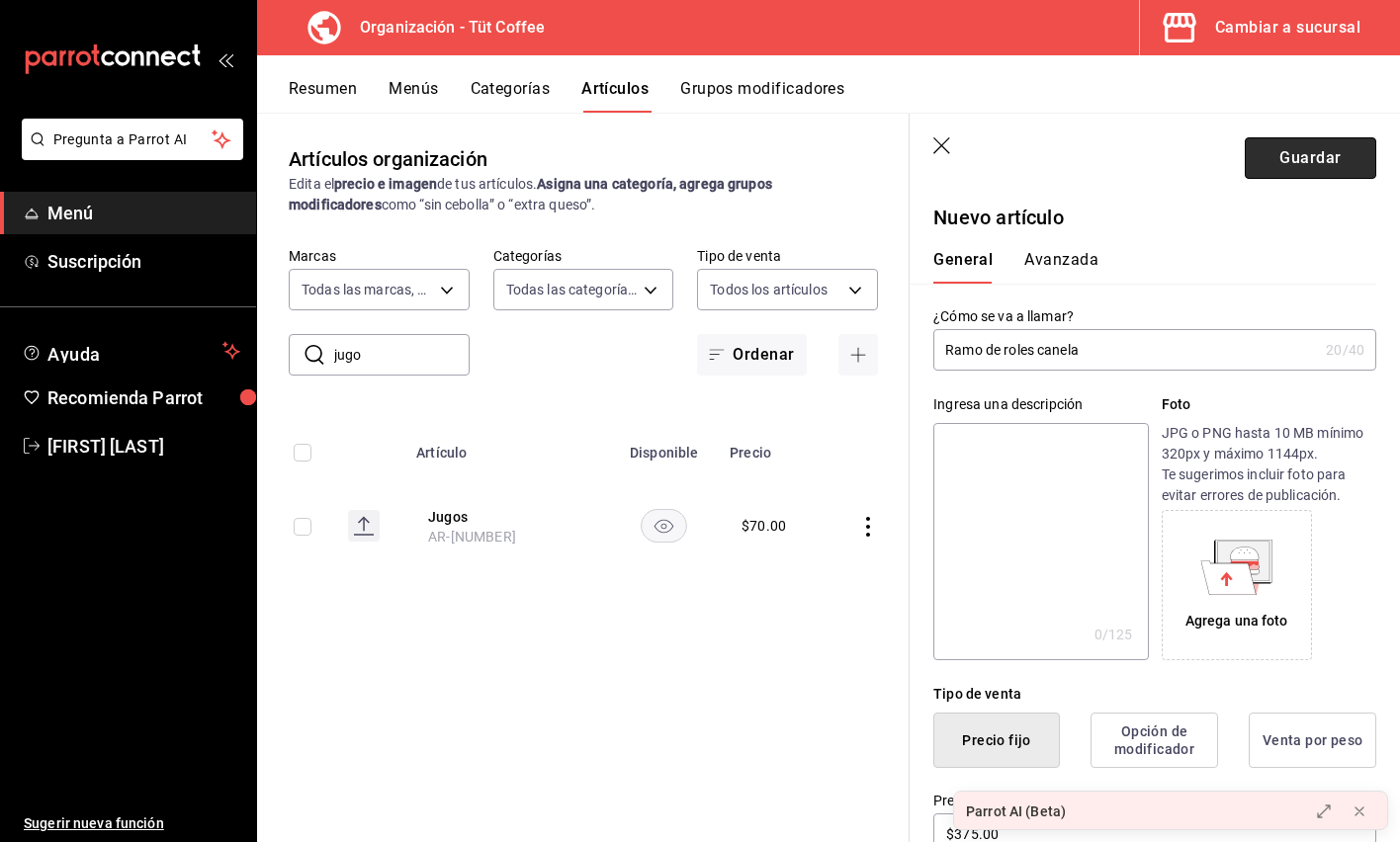 click on "Guardar" at bounding box center (1310, 158) 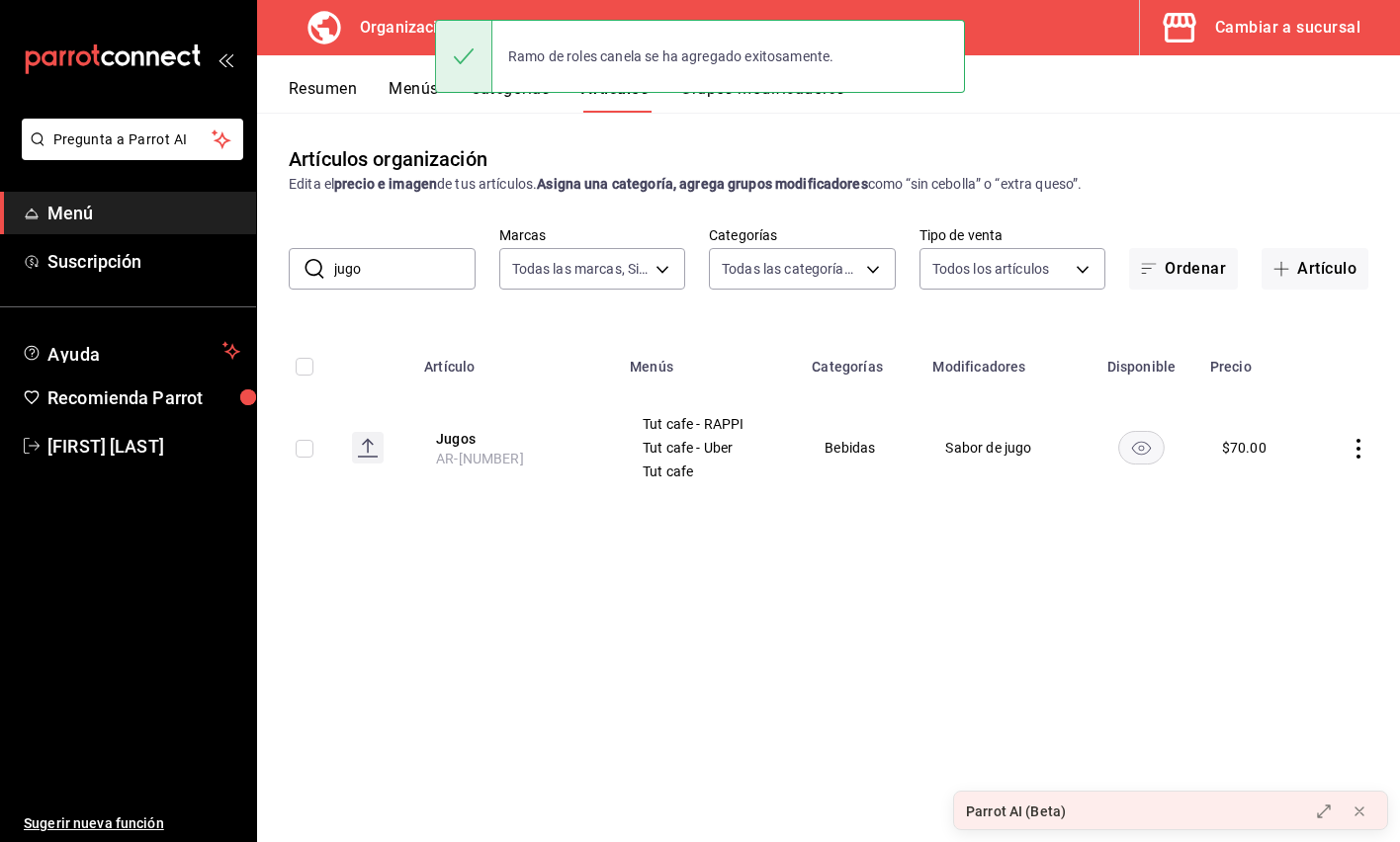 click on "Menús" at bounding box center (413, 96) 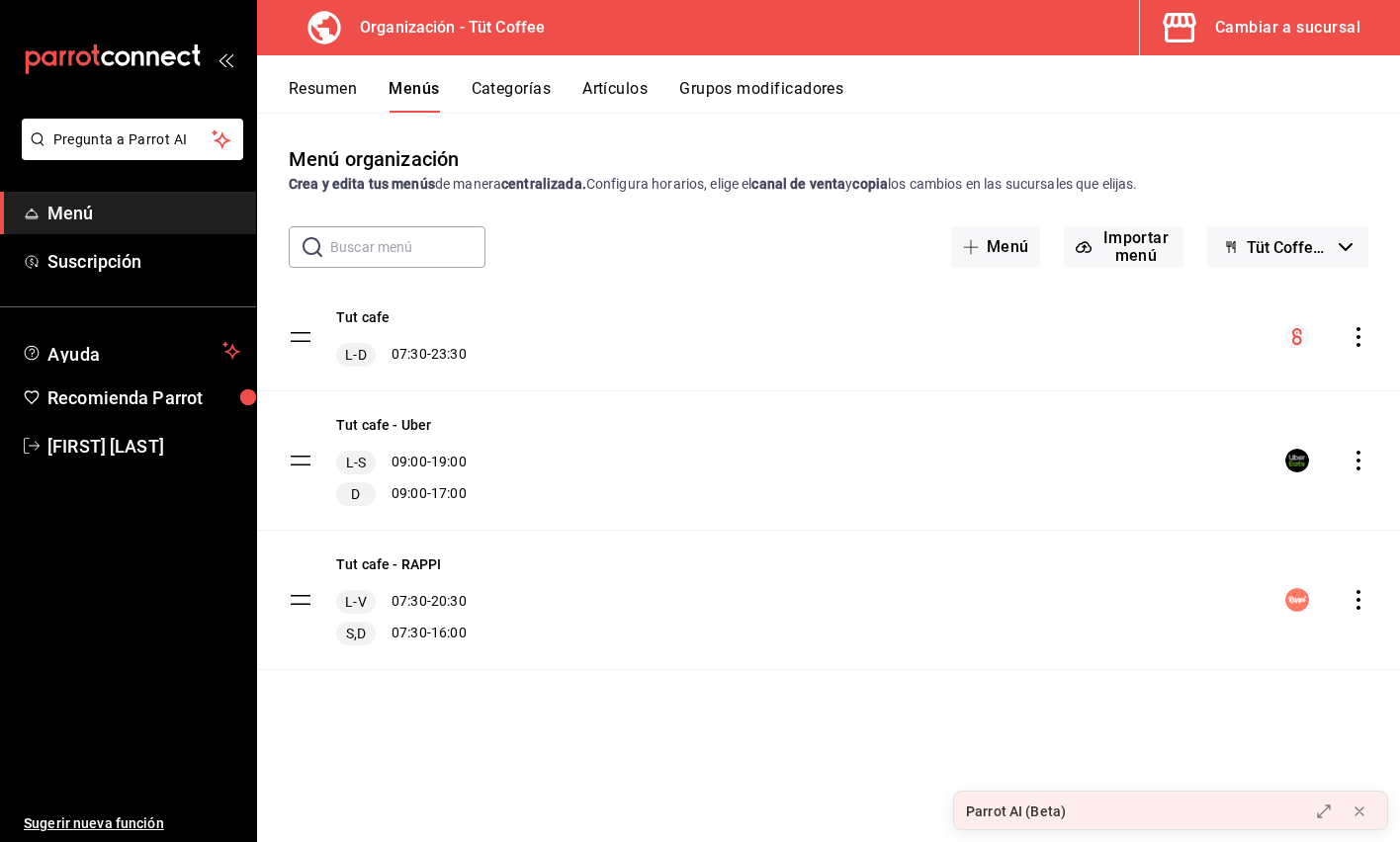 click 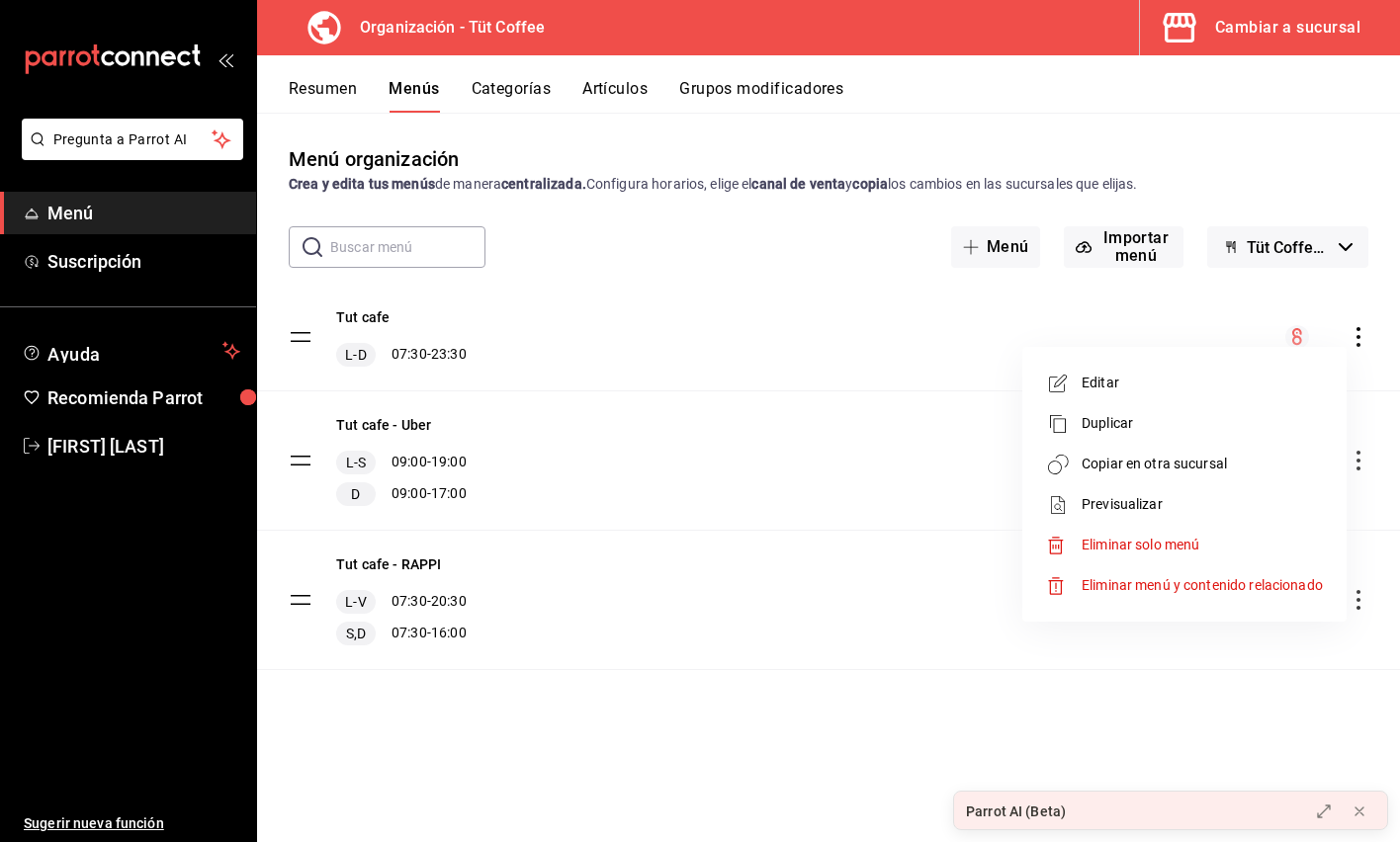 click on "Copiar en otra sucursal" at bounding box center (1202, 463) 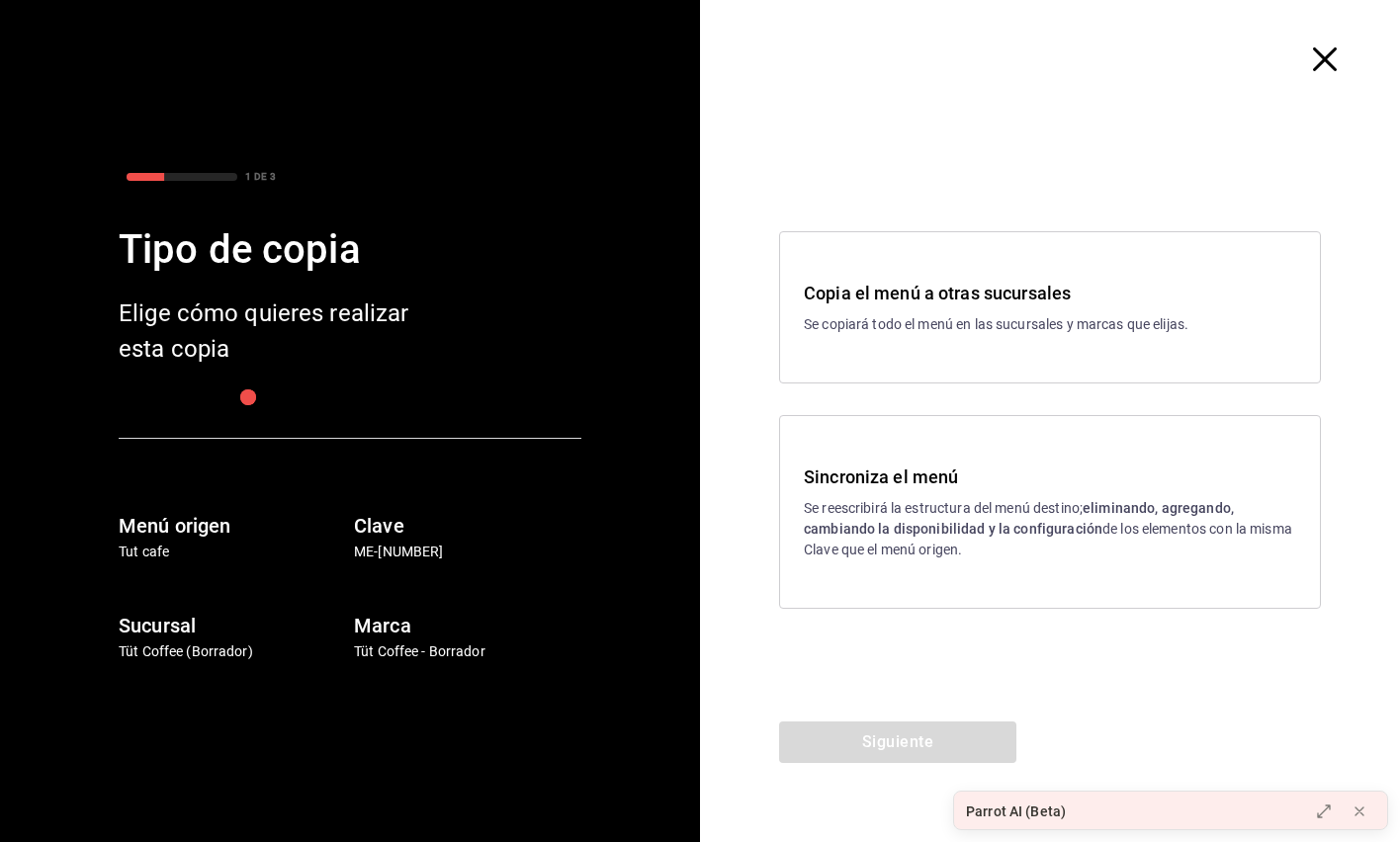 click on "Se reescribirá la estructura del menú destino;  eliminando, agregando, cambiando la disponibilidad y la configuración  de los elementos con la misma Clave que el menú origen." at bounding box center (1050, 529) 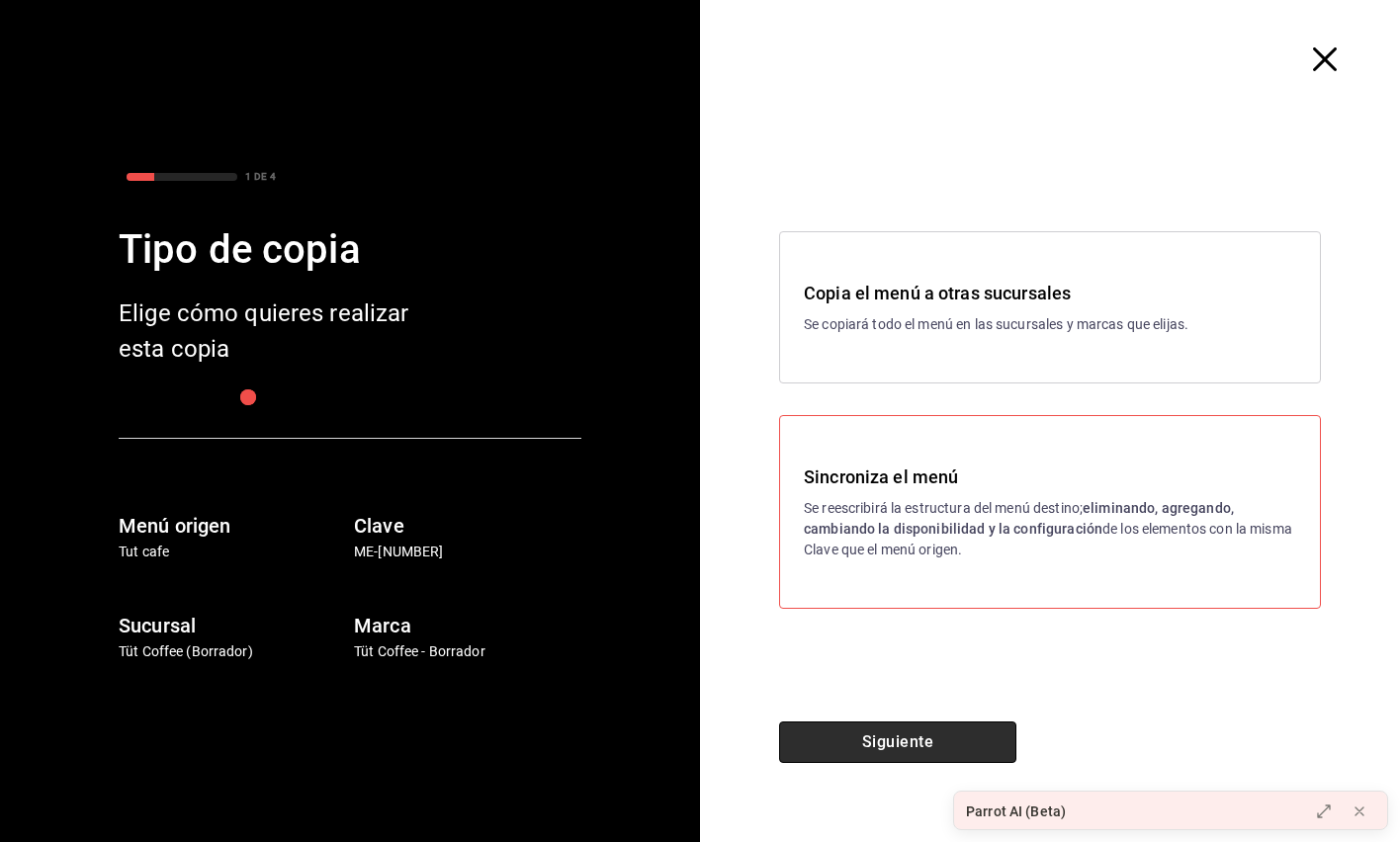 click on "Siguiente" at bounding box center (898, 742) 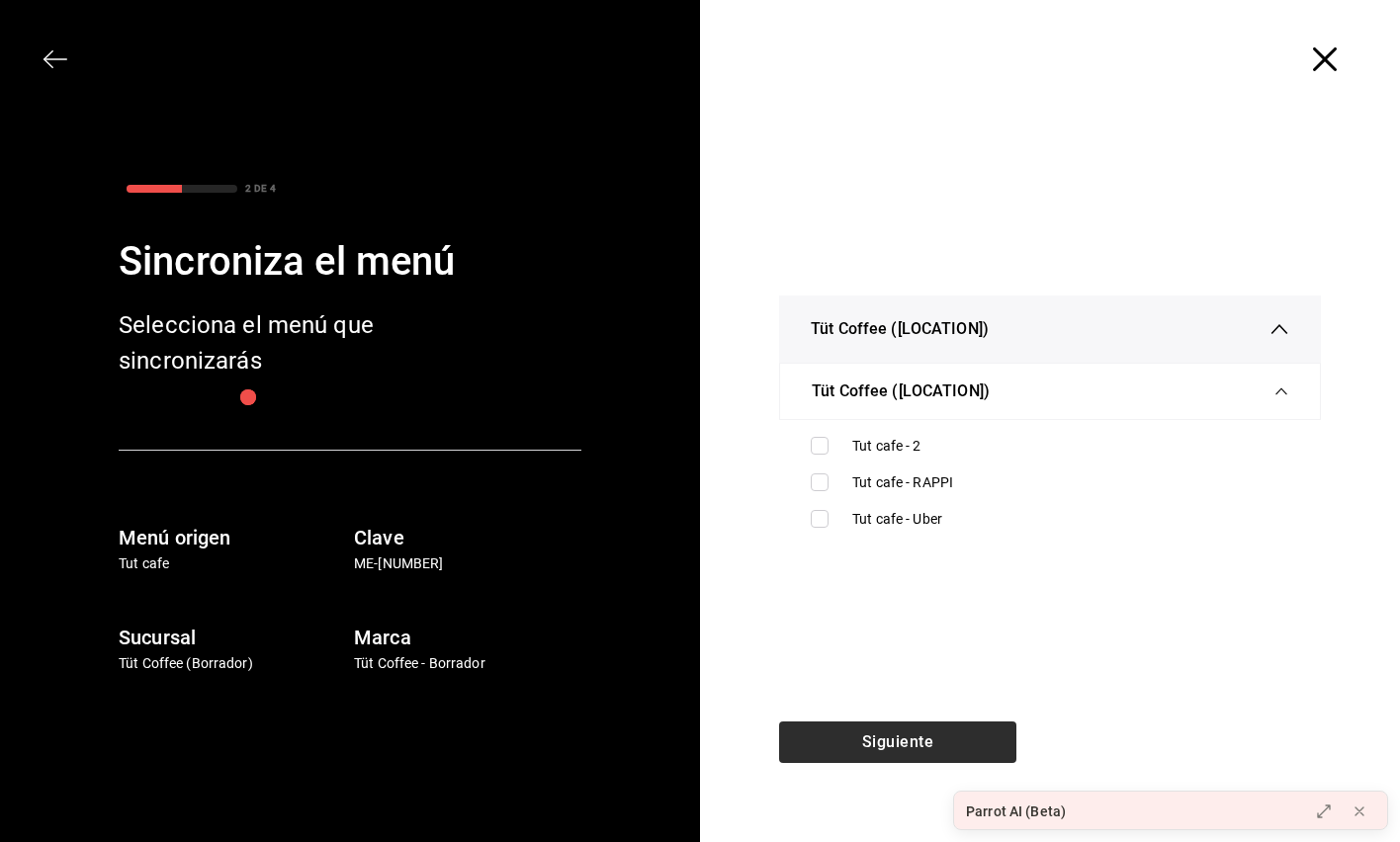 click on "Siguiente" at bounding box center [898, 782] 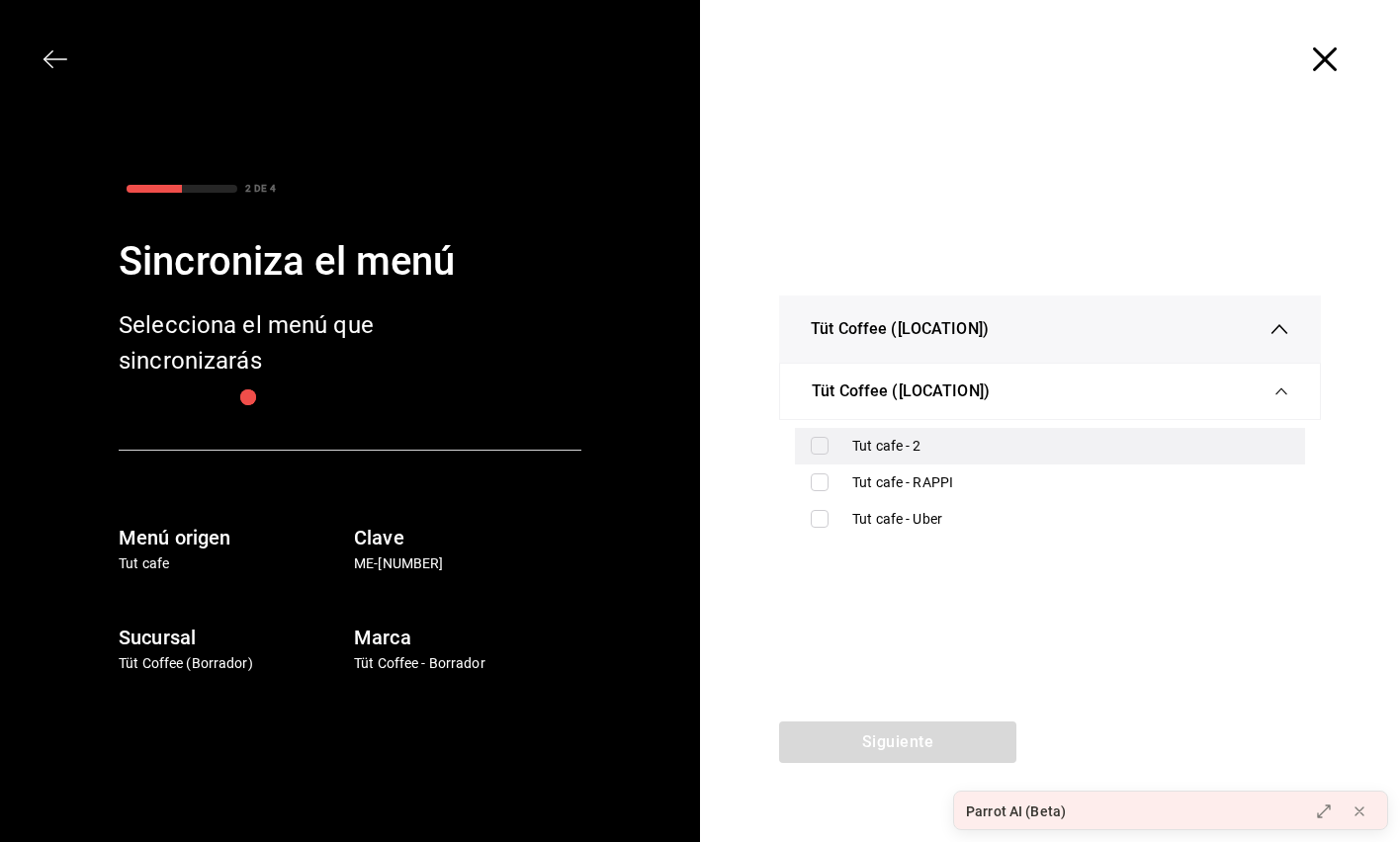 click at bounding box center [820, 446] 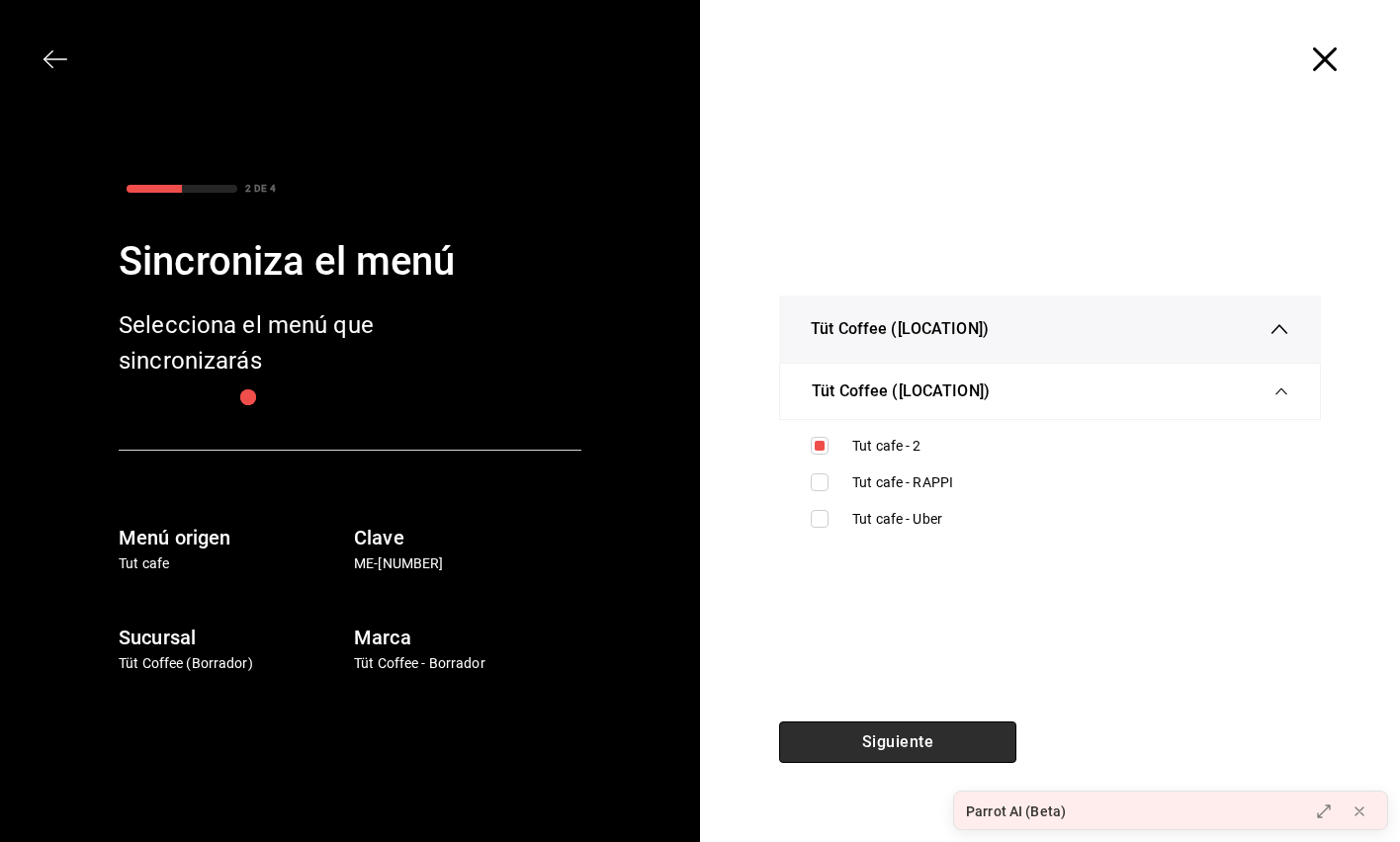 click on "Siguiente" at bounding box center (898, 742) 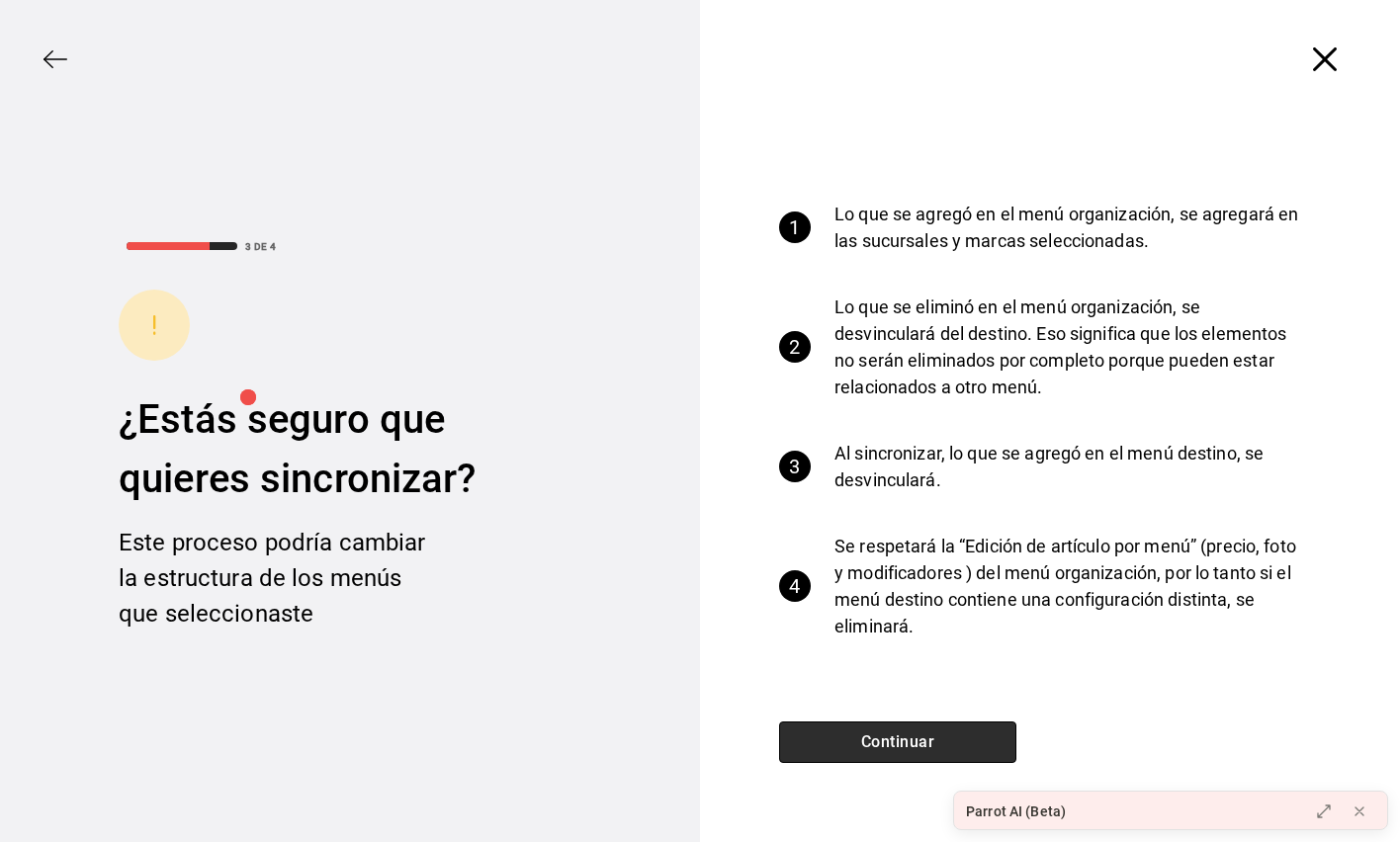 click on "Continuar" at bounding box center [898, 742] 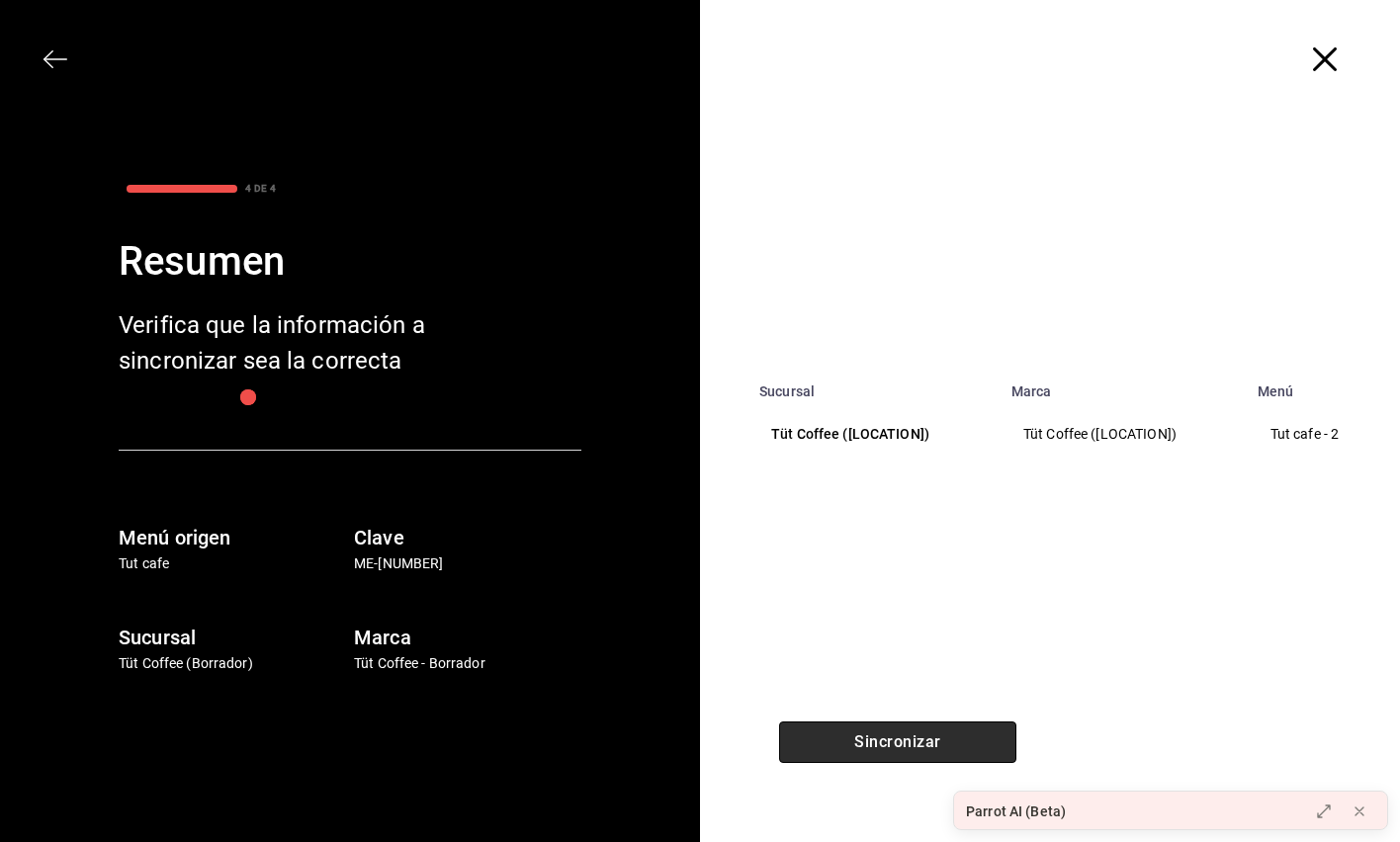 click on "Sincronizar" at bounding box center [898, 742] 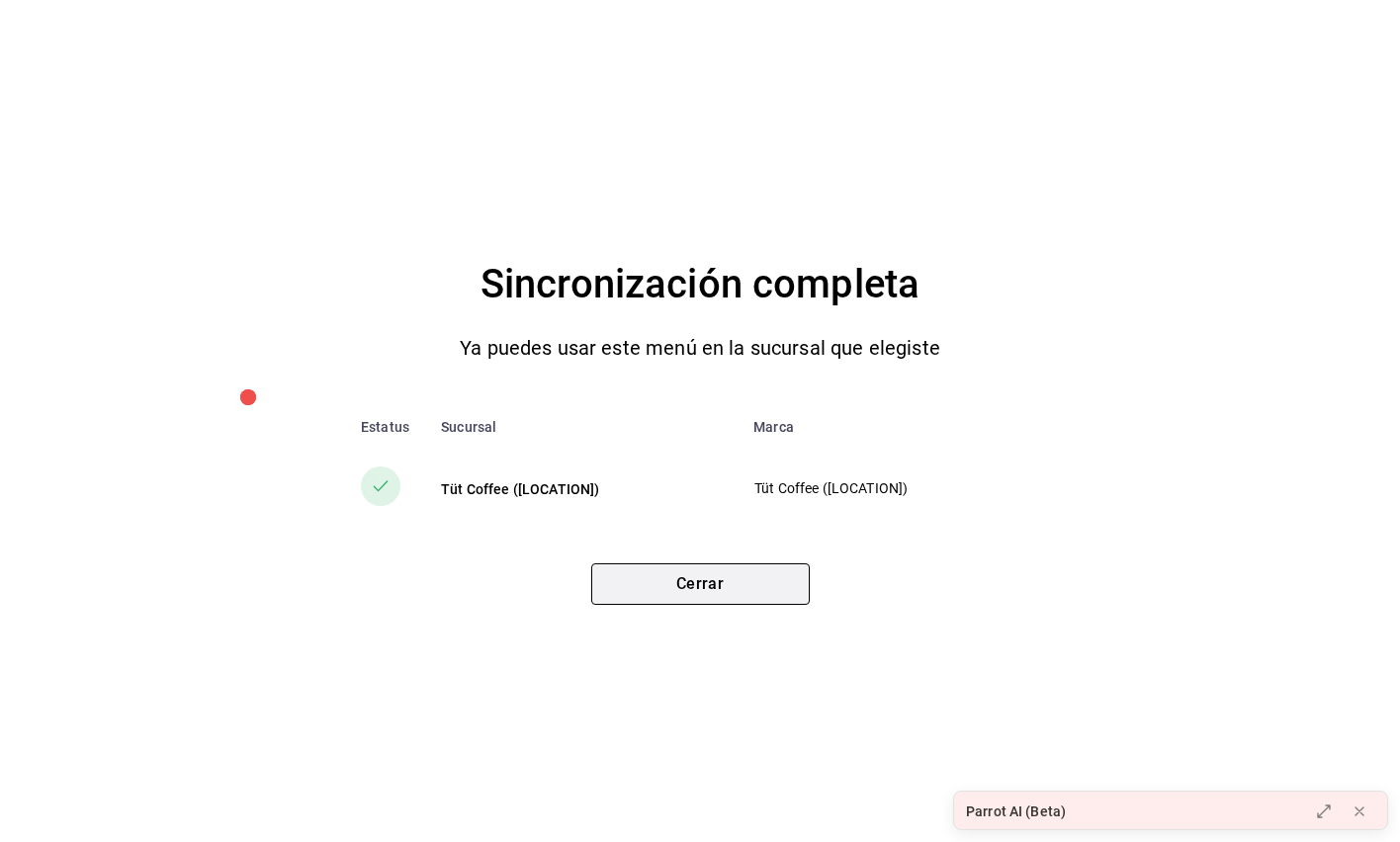 click on "Cerrar" at bounding box center (700, 584) 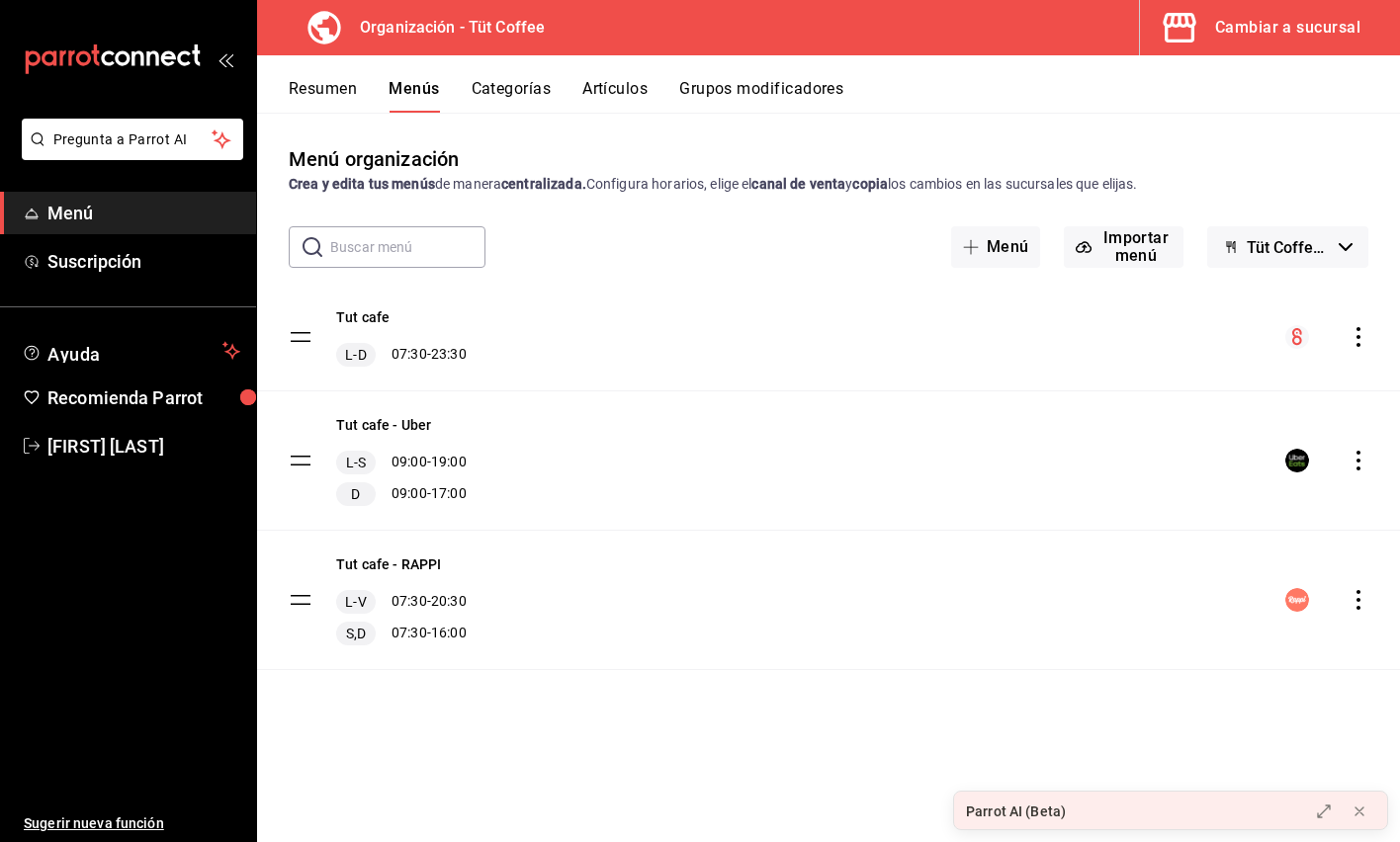 click on "Cambiar a sucursal" at bounding box center [1287, 28] 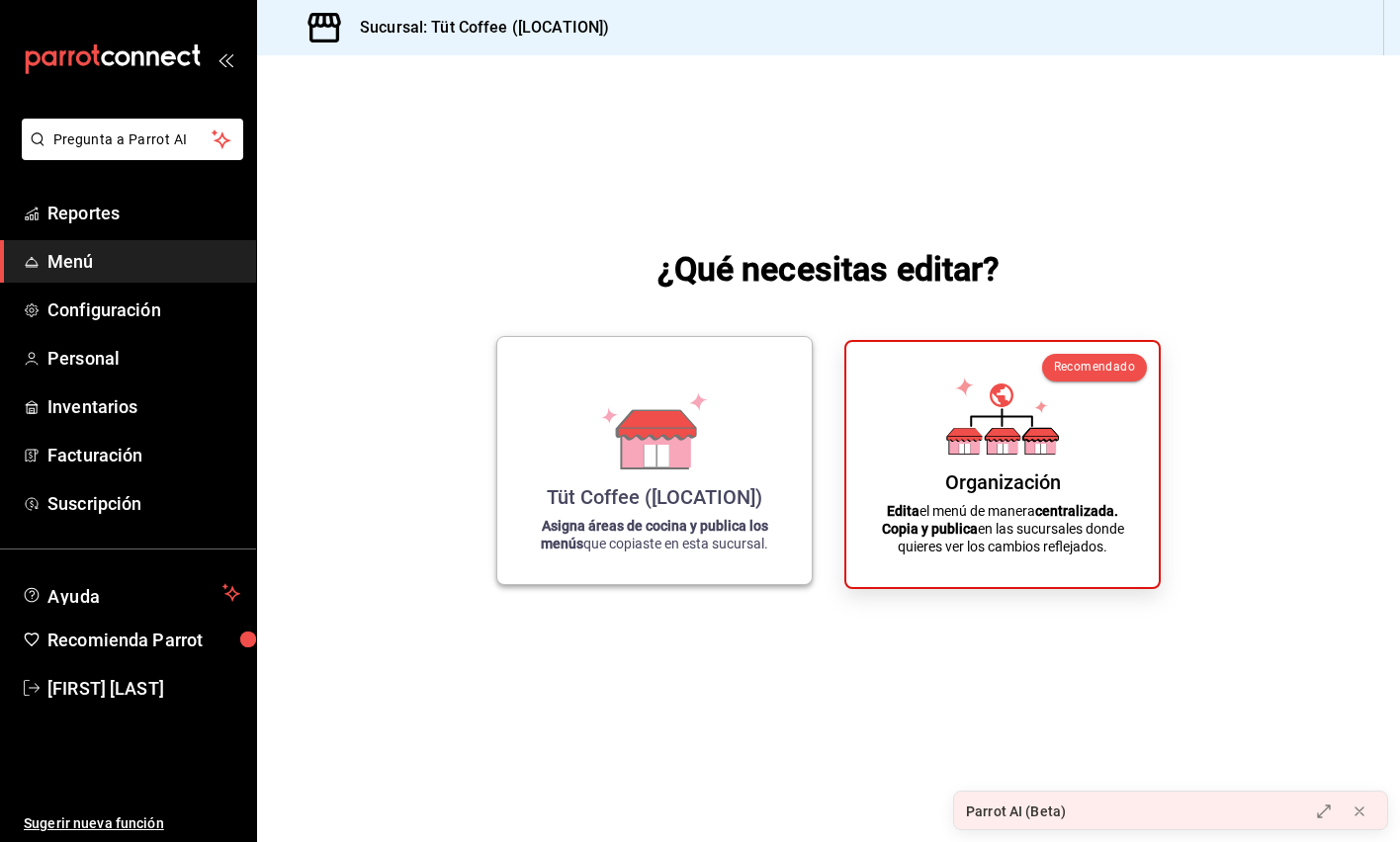 click 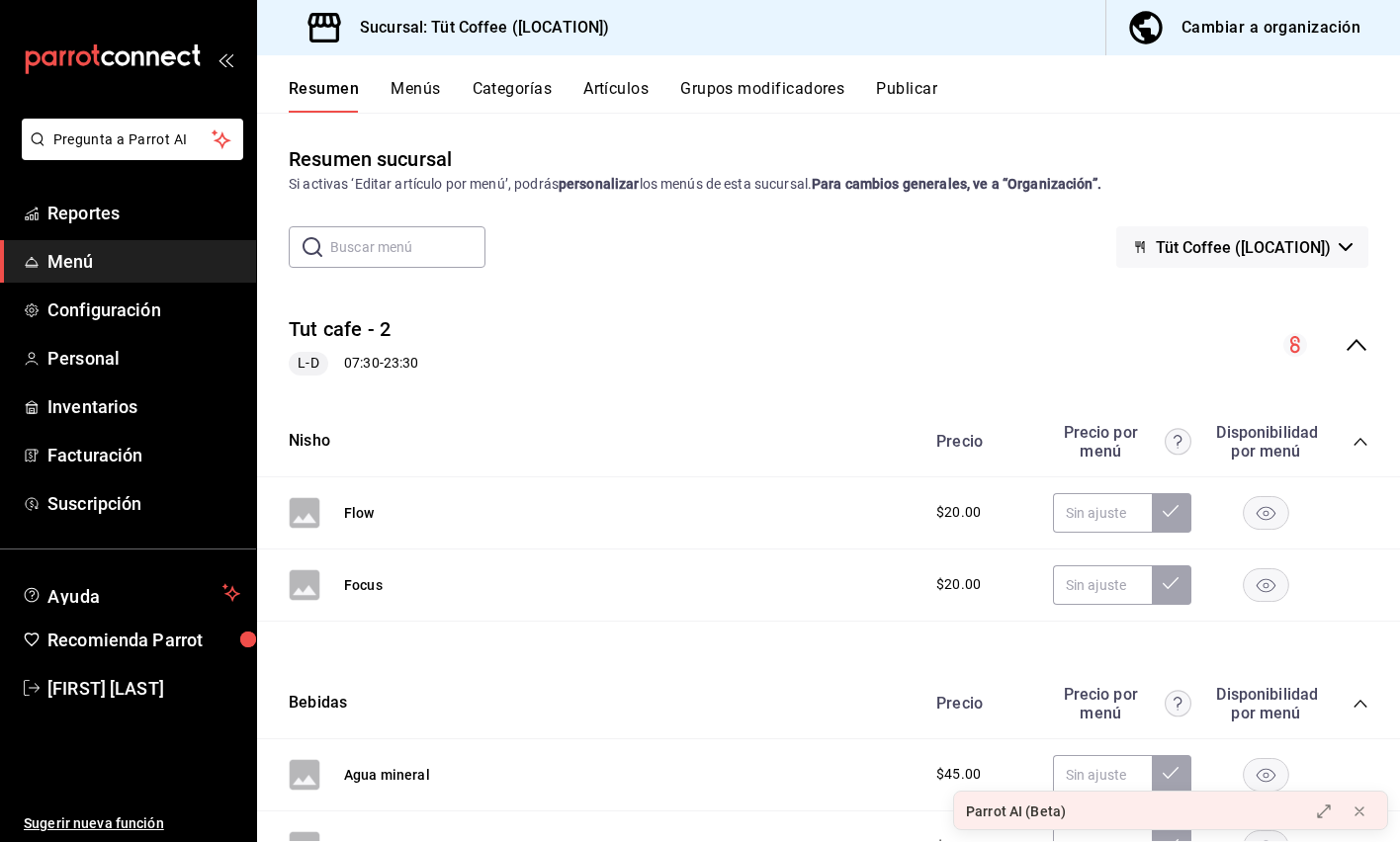 click on "Publicar" at bounding box center (907, 96) 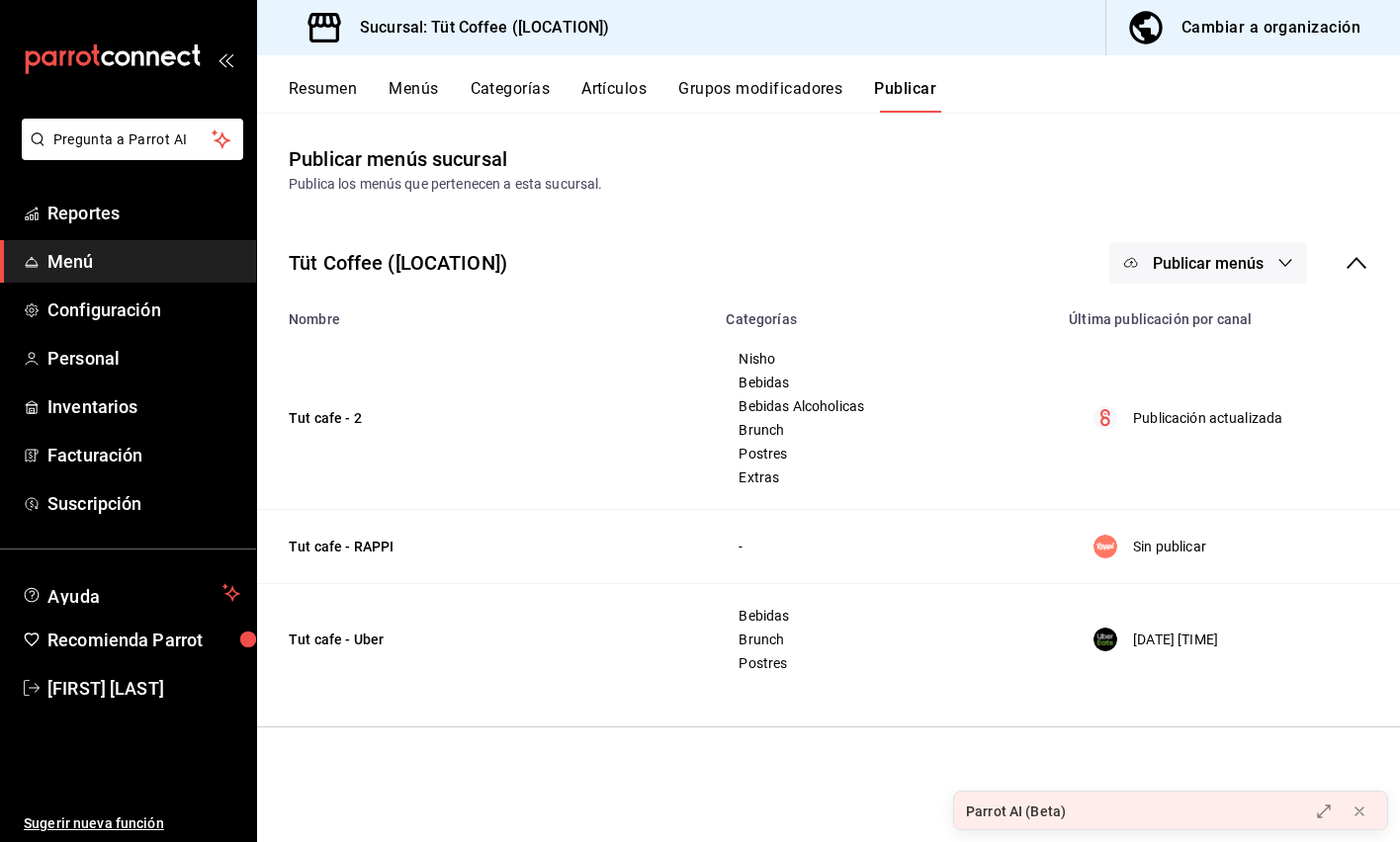 click on "Publicar menús" at bounding box center [1208, 263] 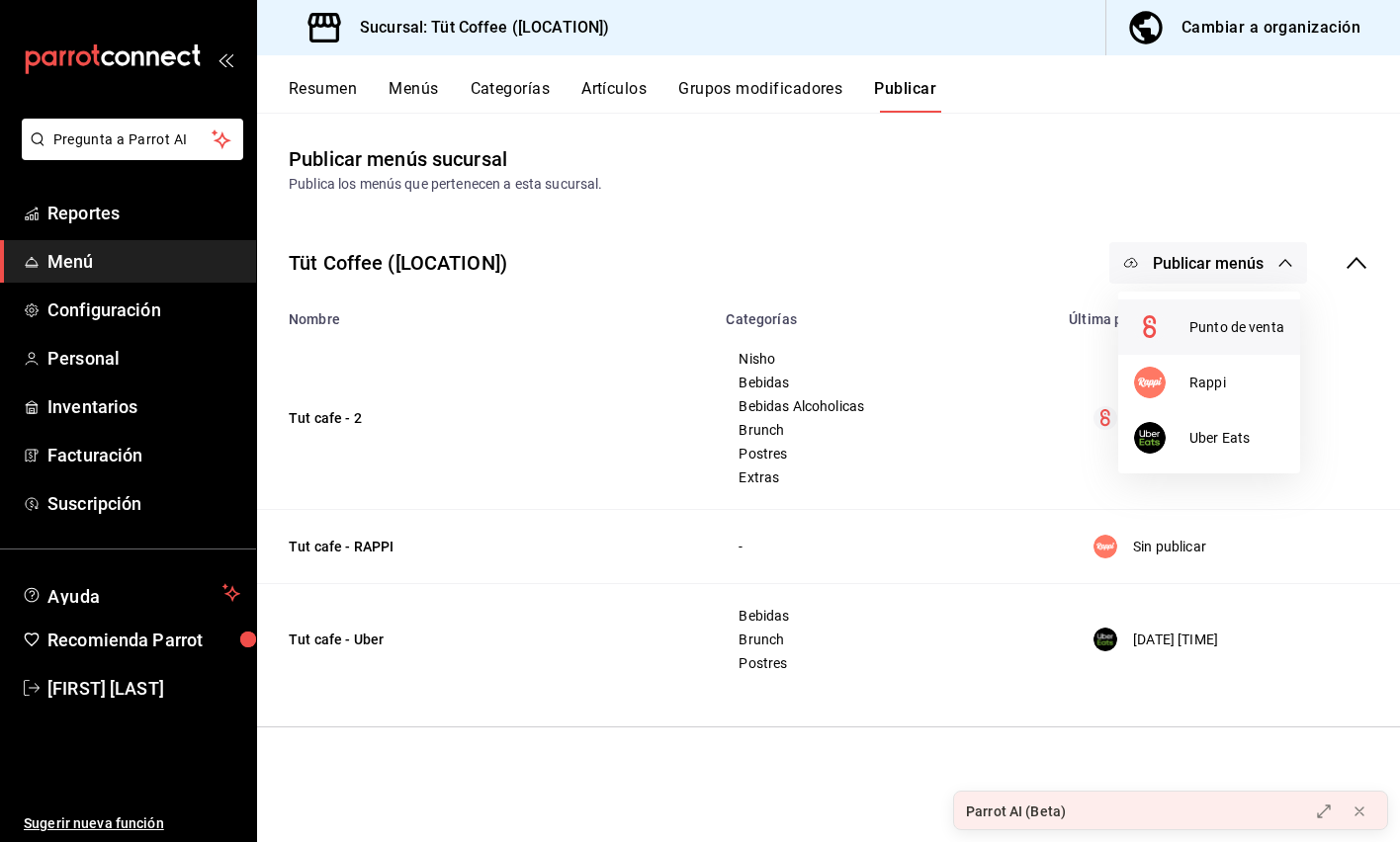 click on "Punto de venta" at bounding box center (1237, 327) 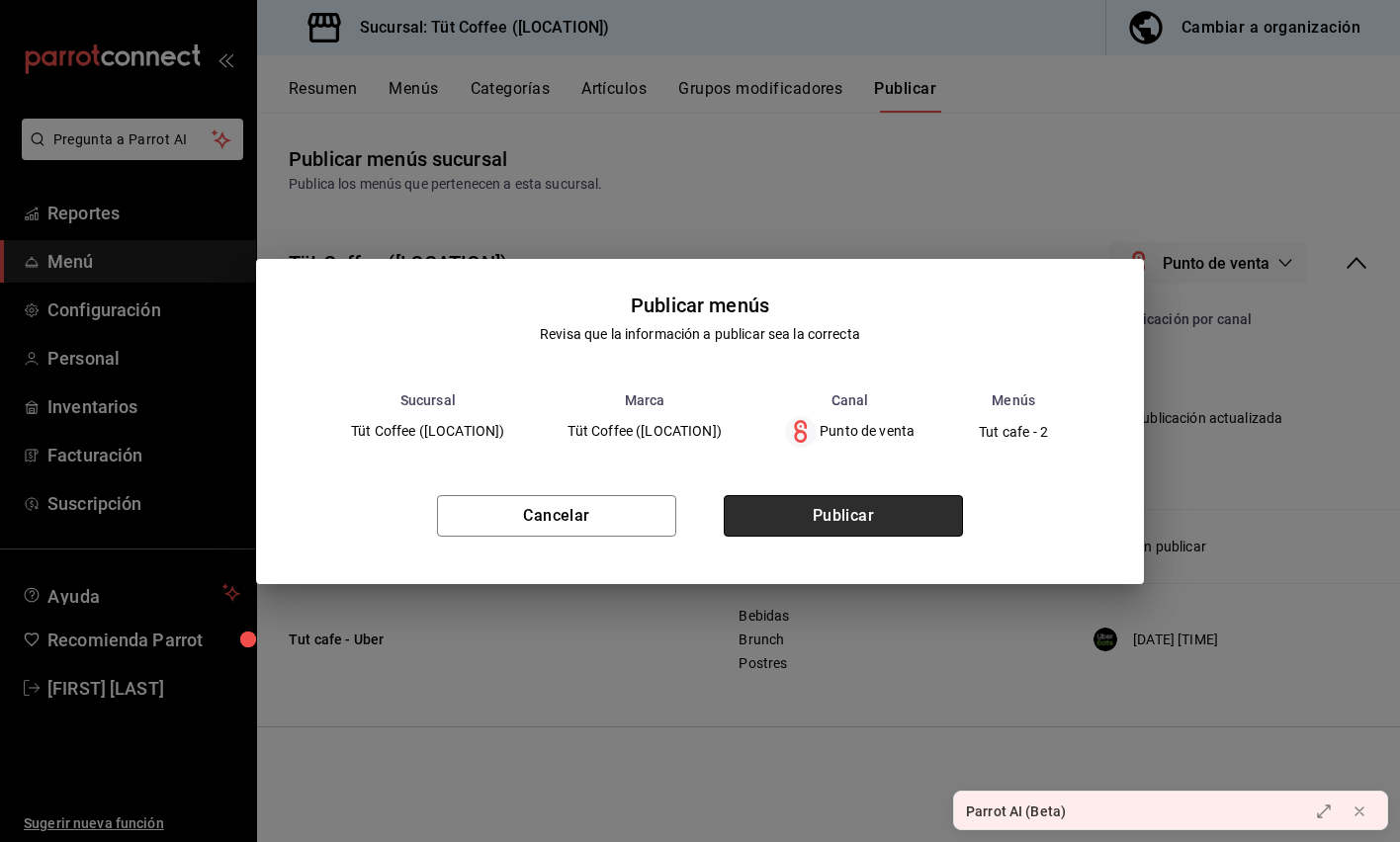 click on "Publicar" at bounding box center [843, 516] 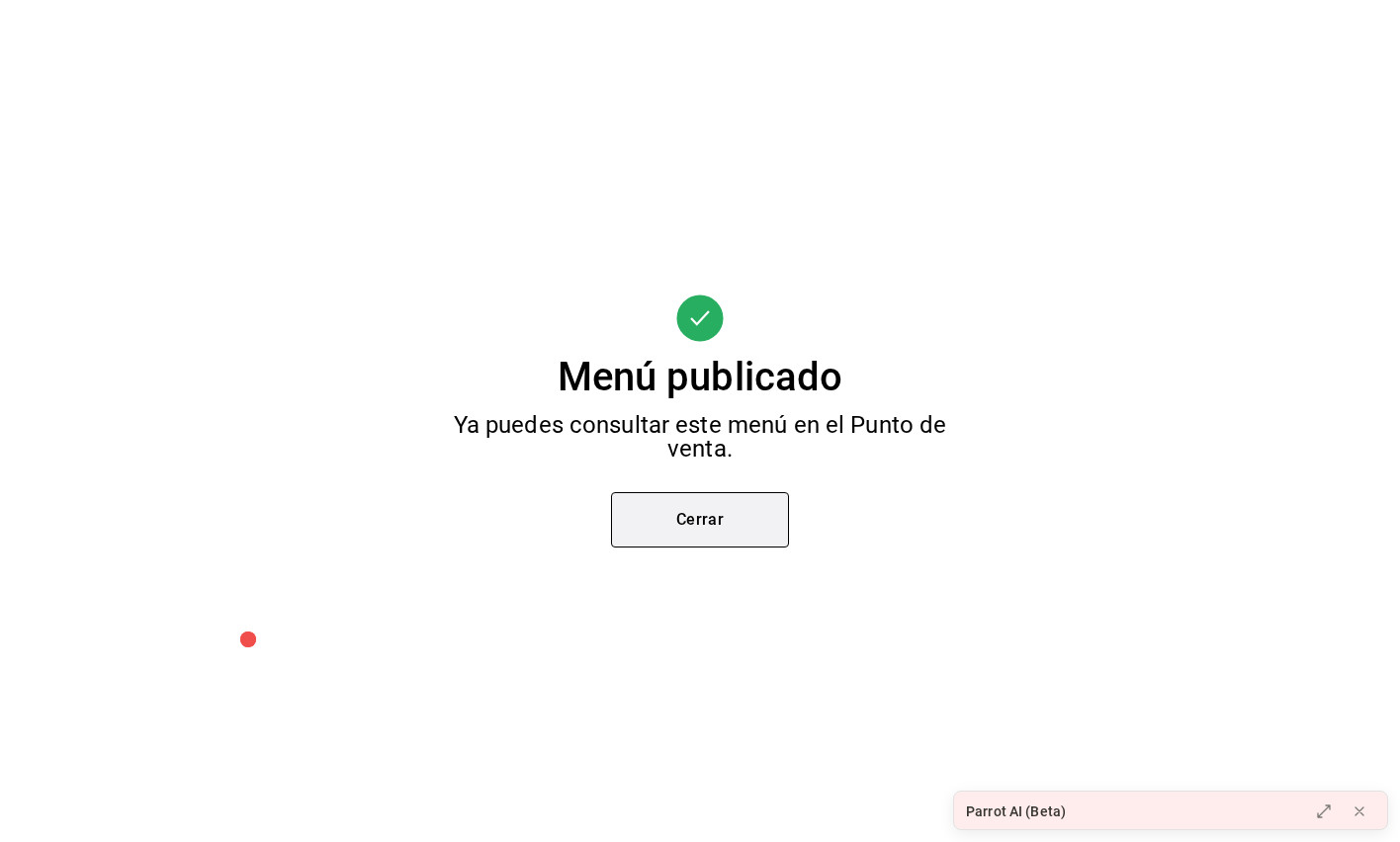 click on "Cerrar" at bounding box center (700, 520) 